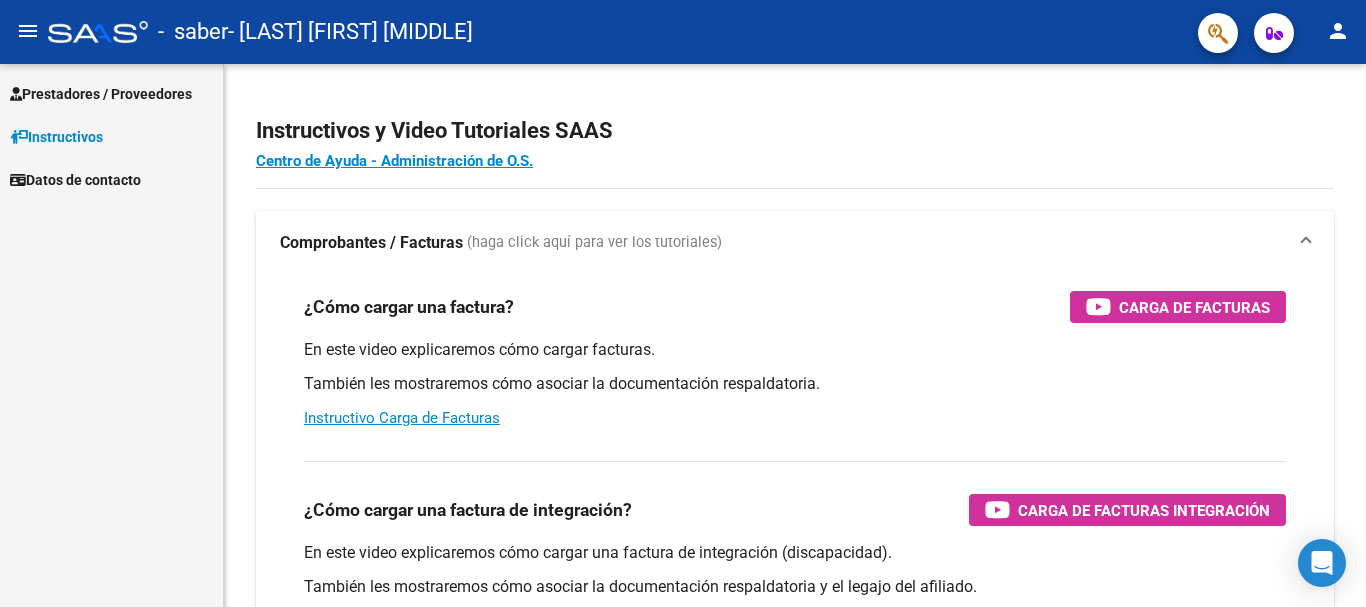 scroll, scrollTop: 0, scrollLeft: 0, axis: both 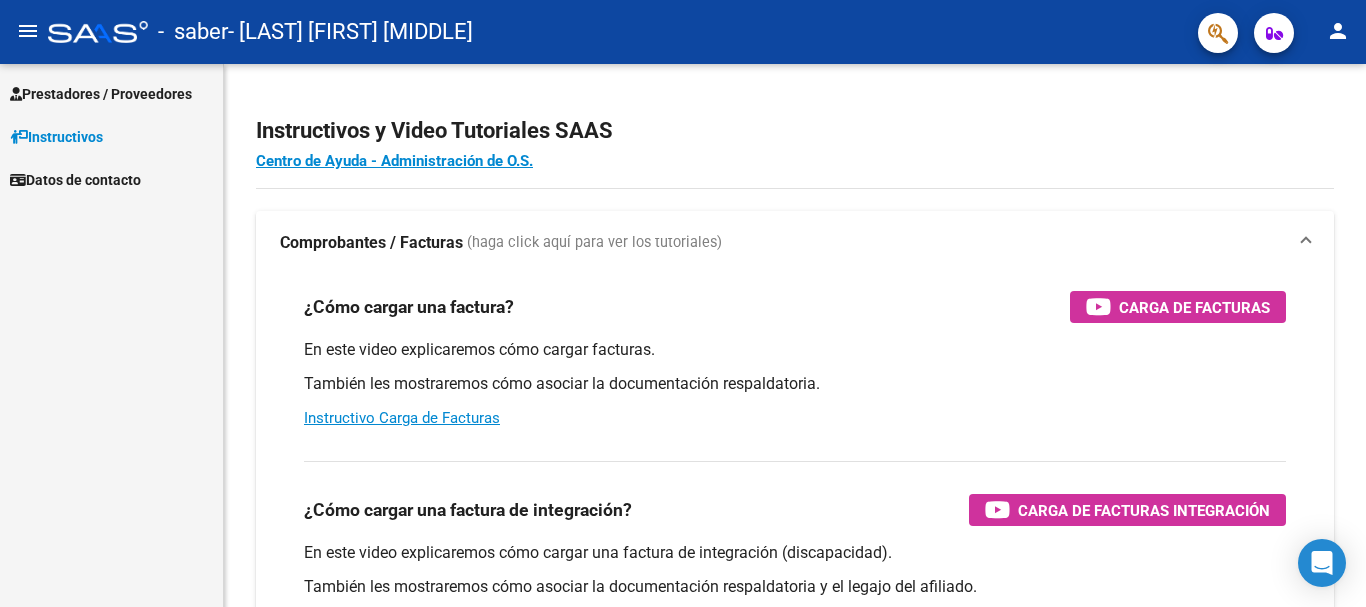 click on "Prestadores / Proveedores" at bounding box center (101, 94) 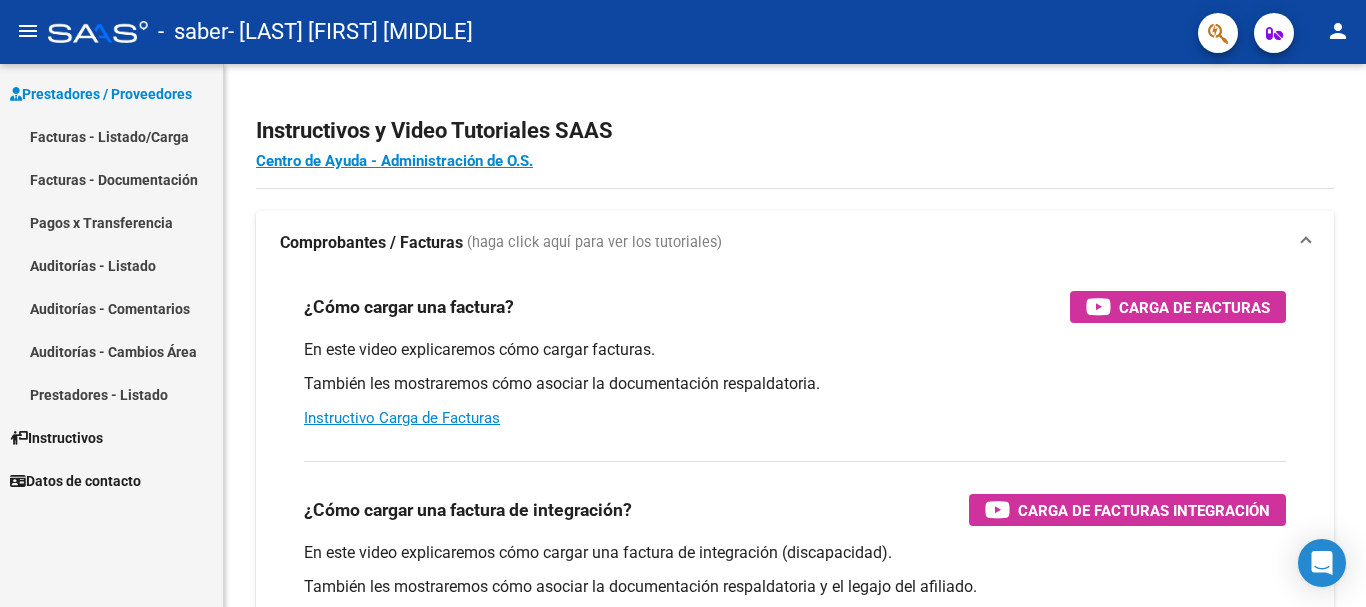 click on "Facturas - Listado/Carga" at bounding box center [111, 136] 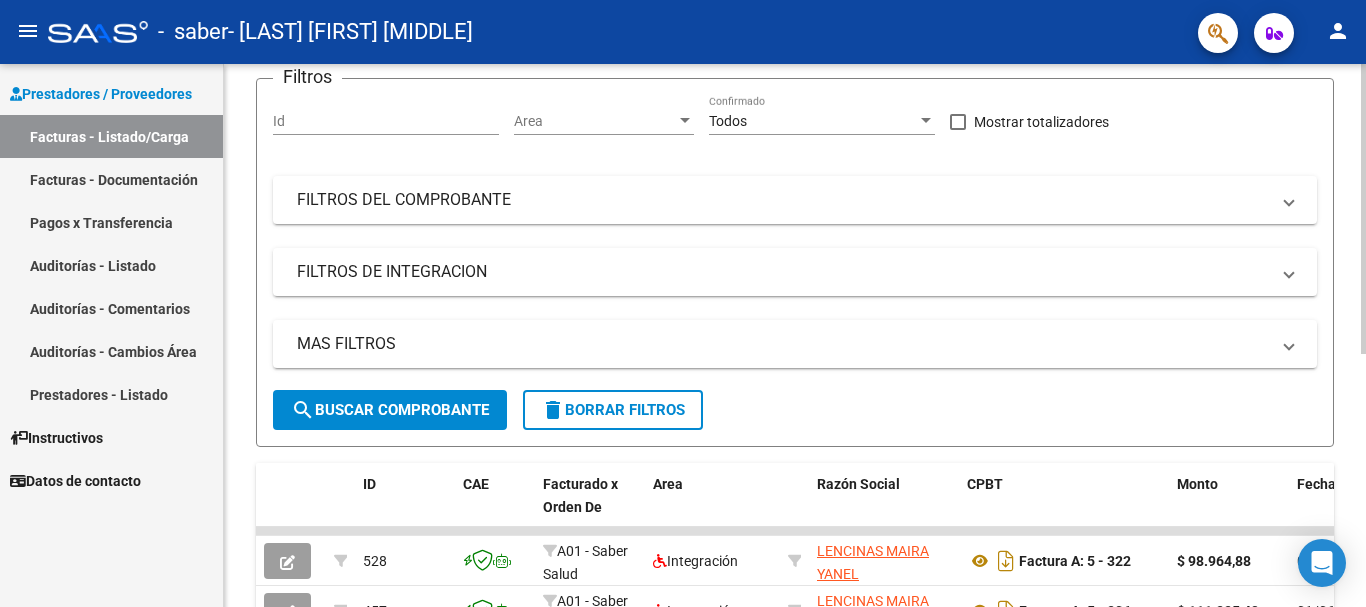 scroll, scrollTop: 100, scrollLeft: 0, axis: vertical 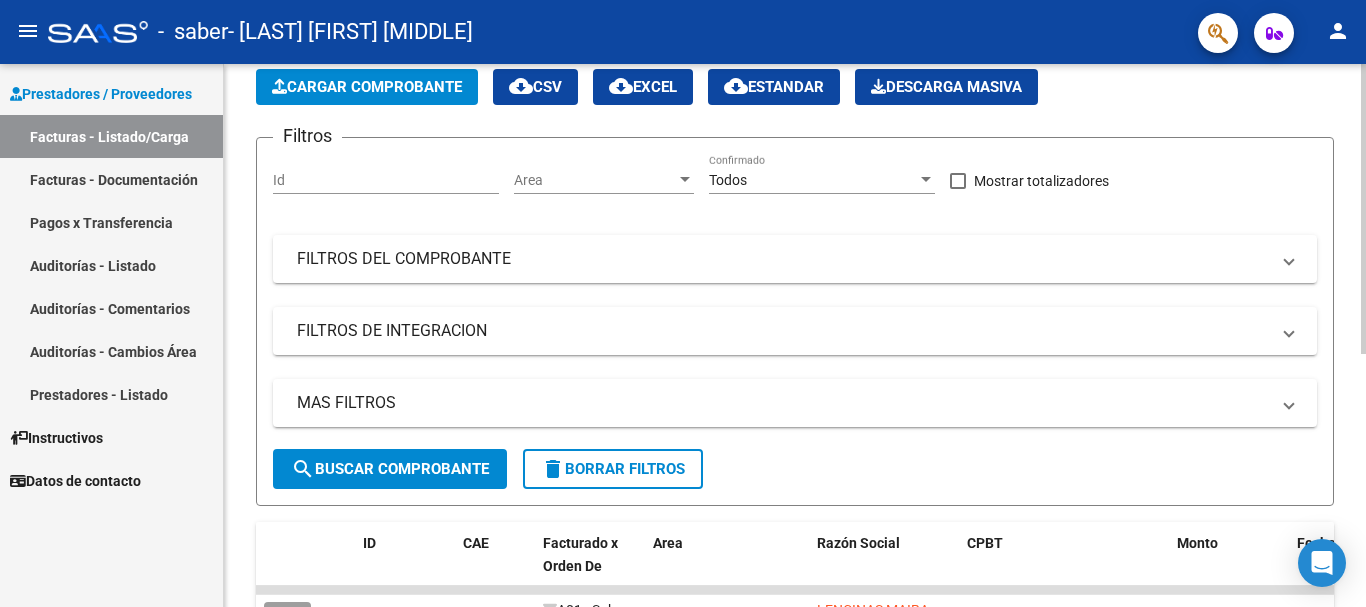click on "Cargar Comprobante" 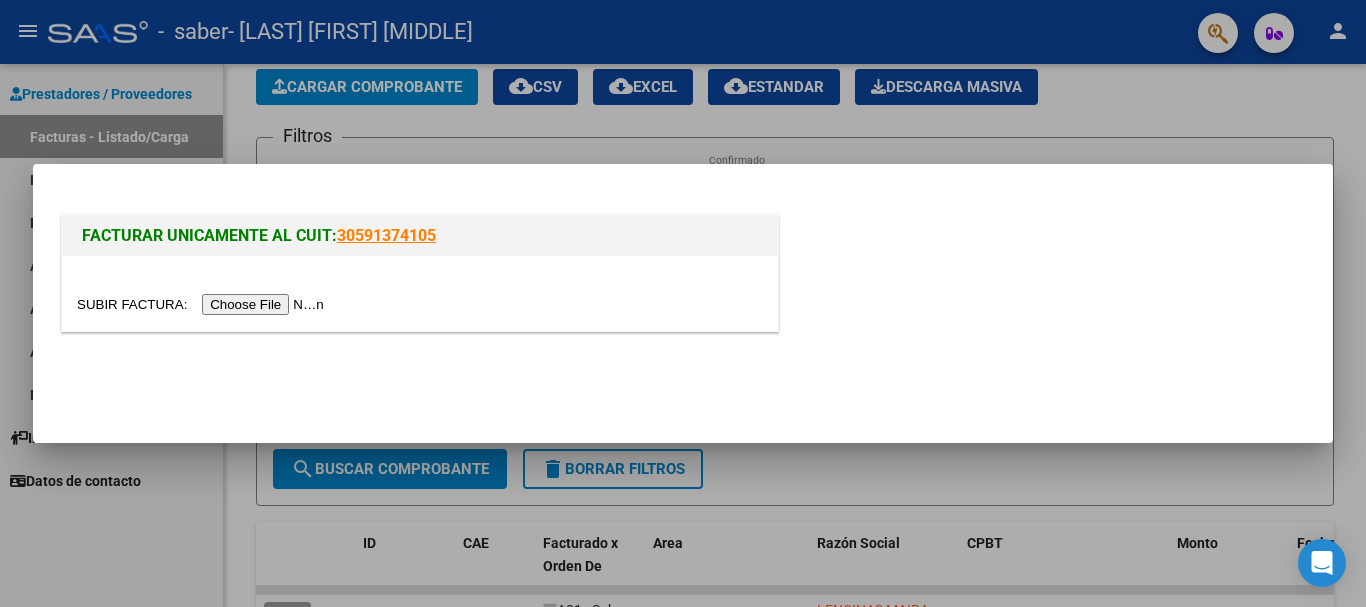 click at bounding box center [203, 304] 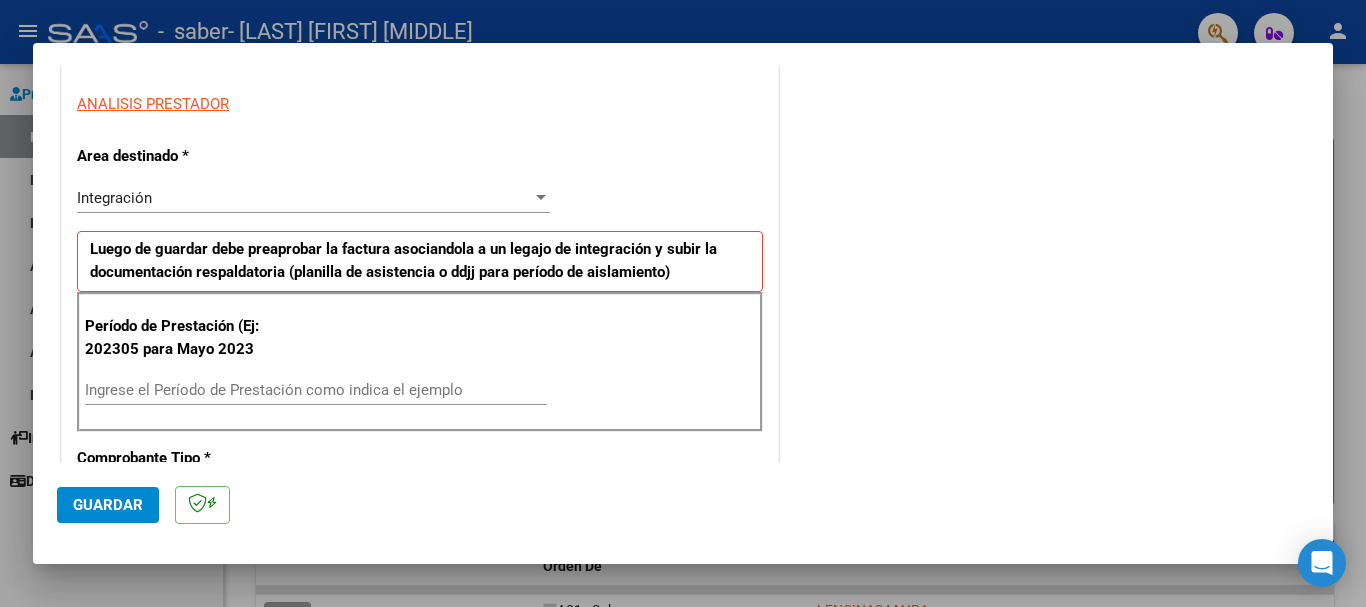 scroll, scrollTop: 400, scrollLeft: 0, axis: vertical 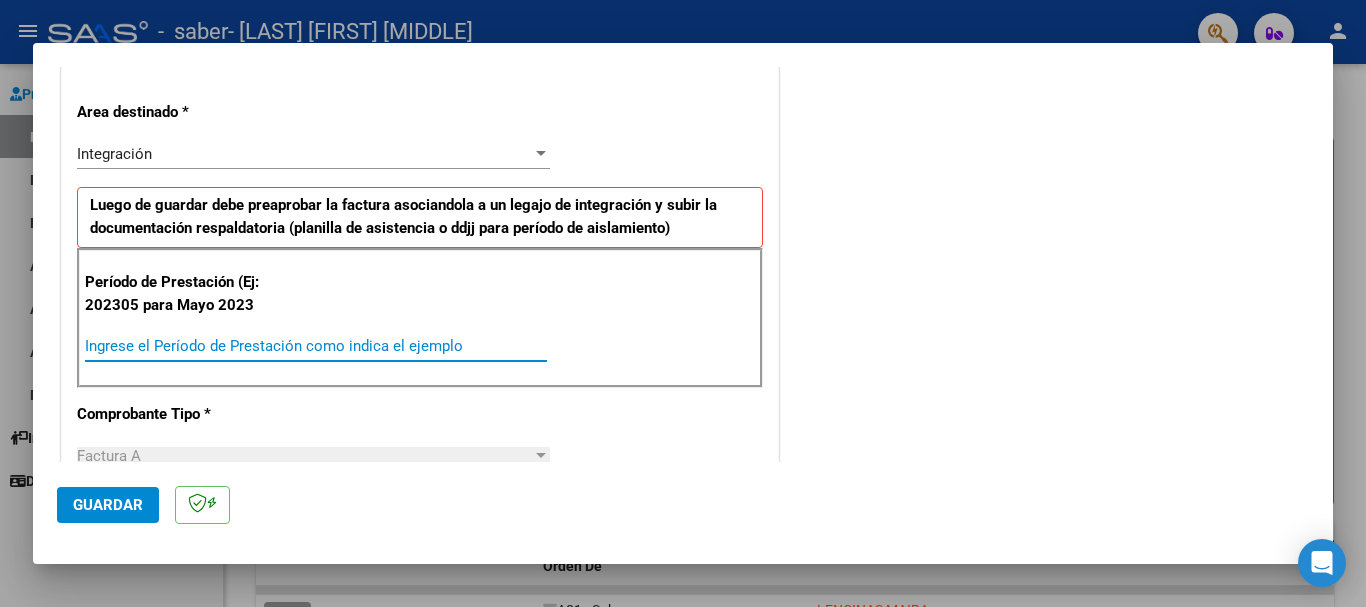 click on "Ingrese el Período de Prestación como indica el ejemplo" at bounding box center [316, 346] 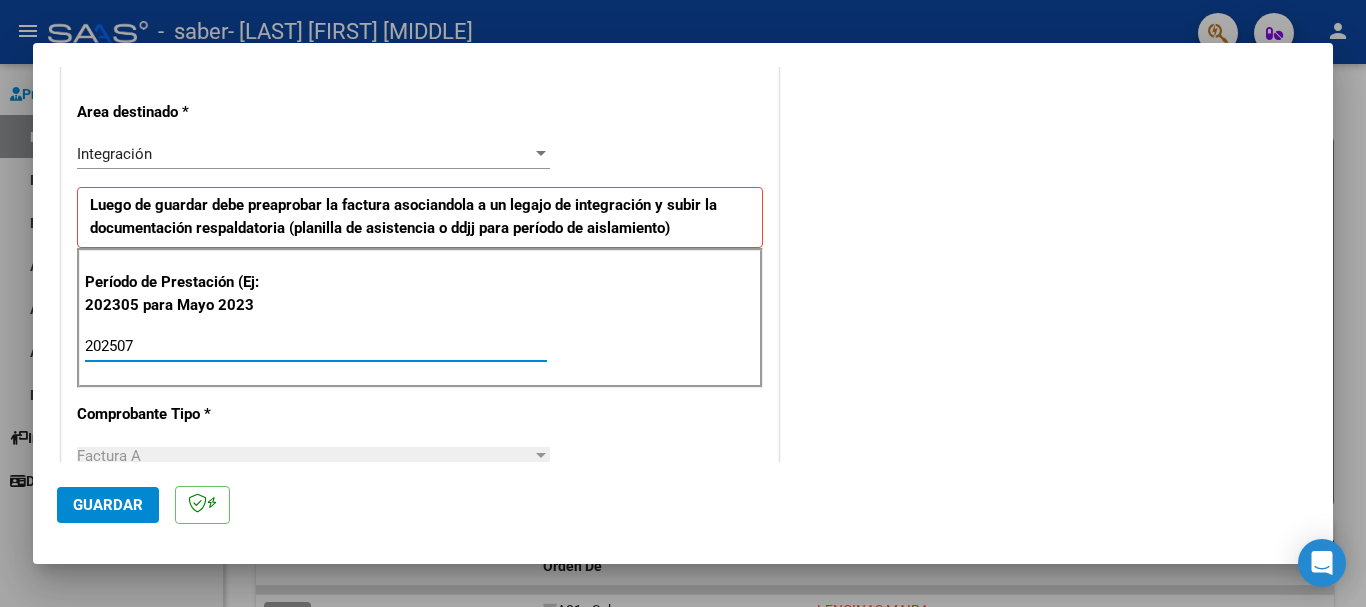 type on "202507" 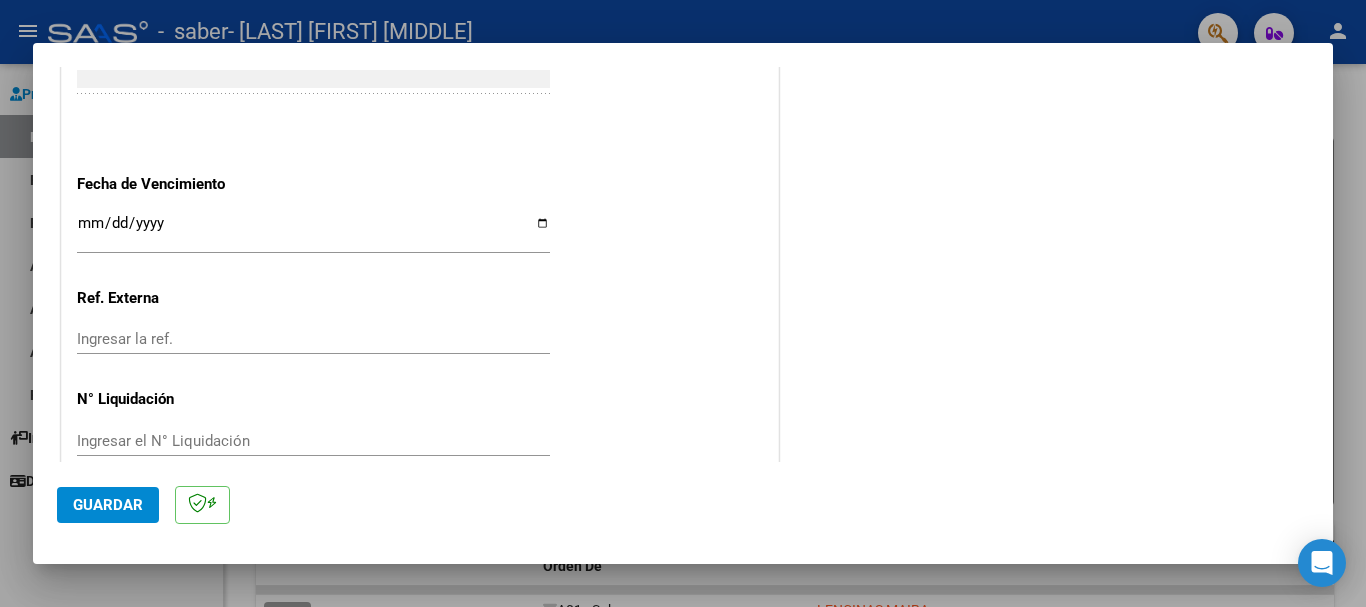 scroll, scrollTop: 1300, scrollLeft: 0, axis: vertical 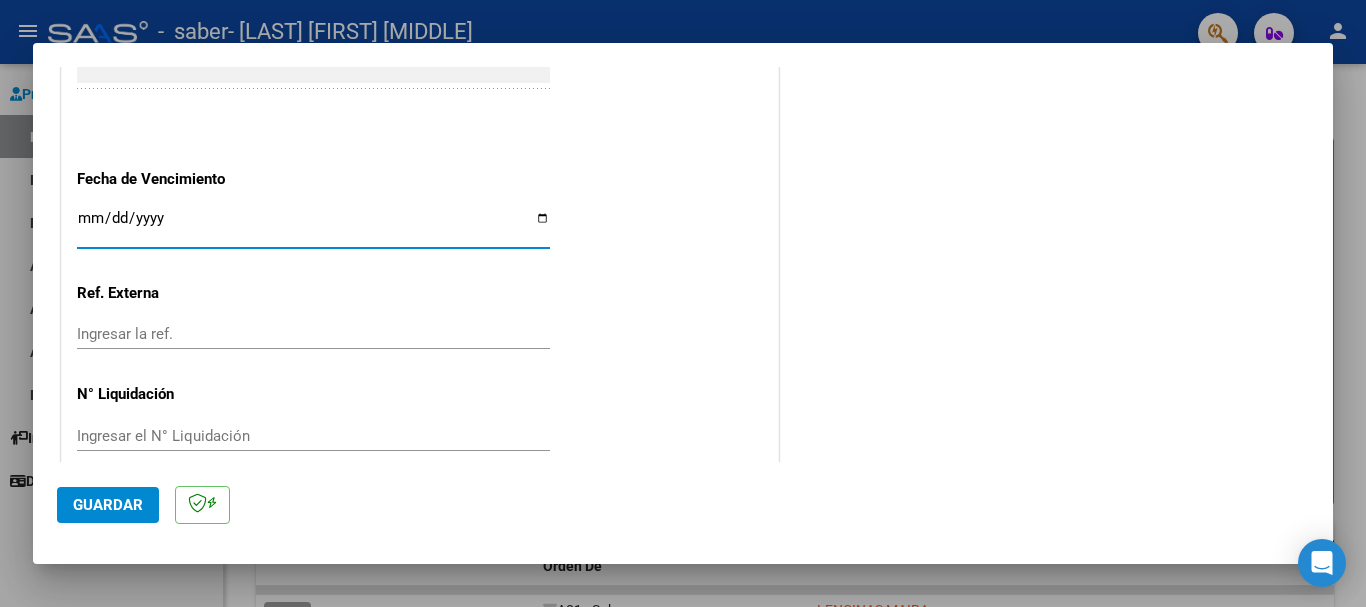 click on "Ingresar la fecha" at bounding box center (313, 226) 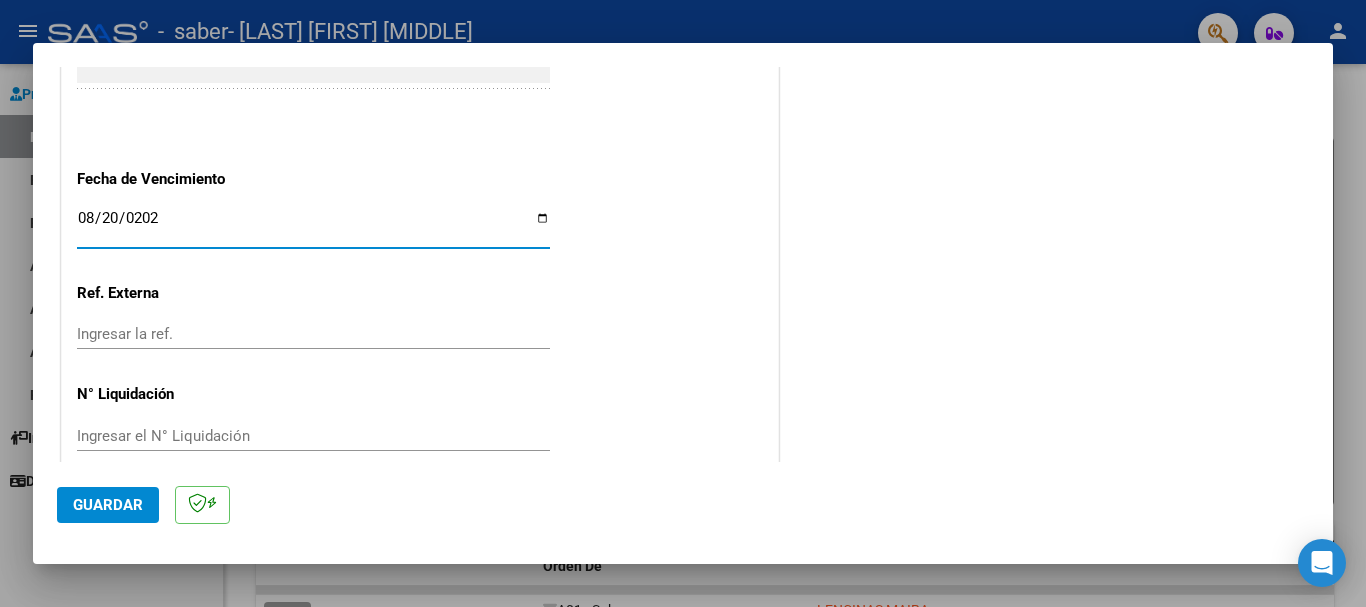 type on "[DATE]" 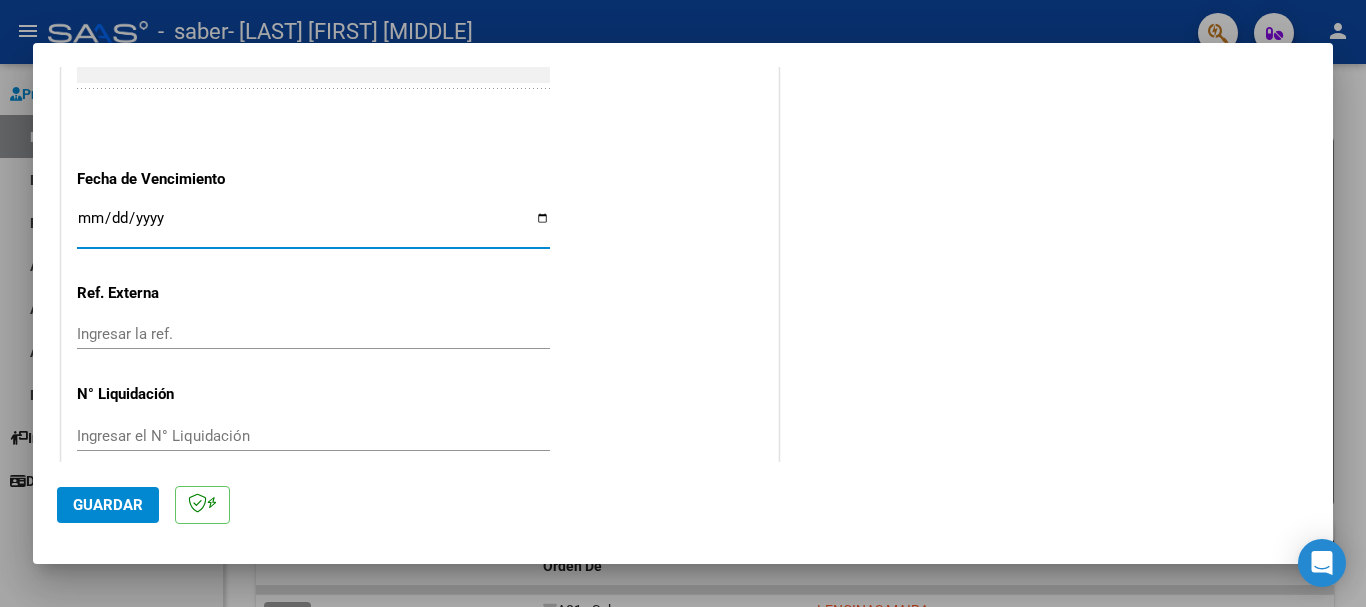 type on "[DATE]" 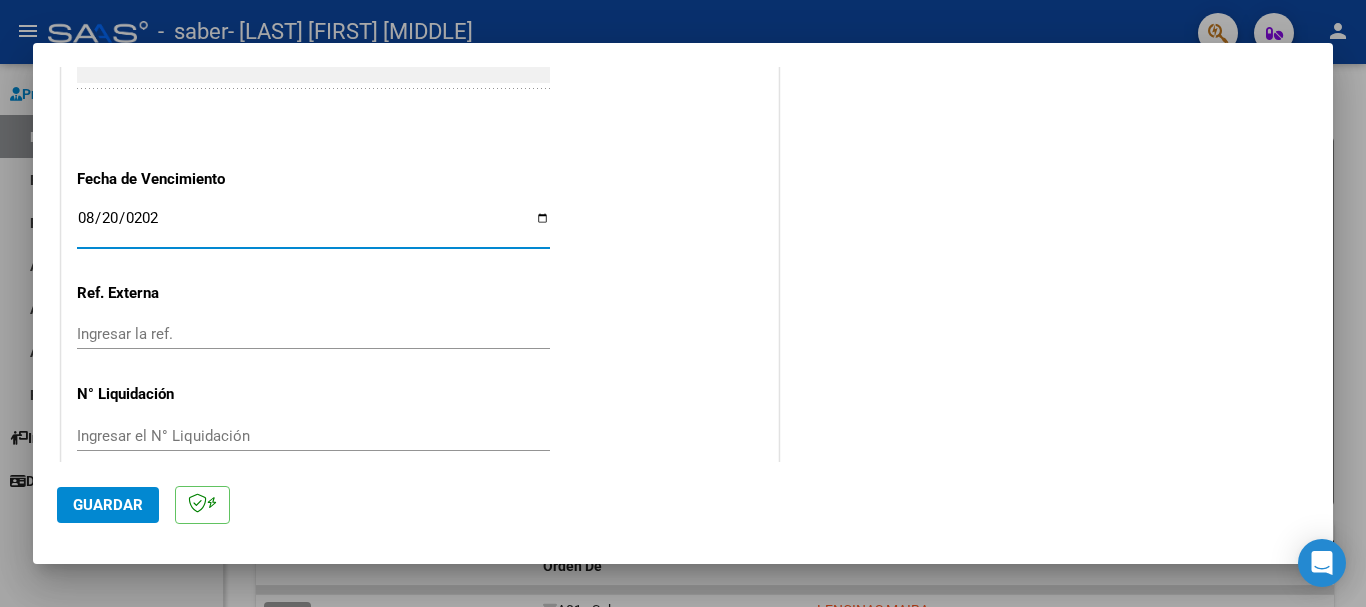 type on "2025-08-20" 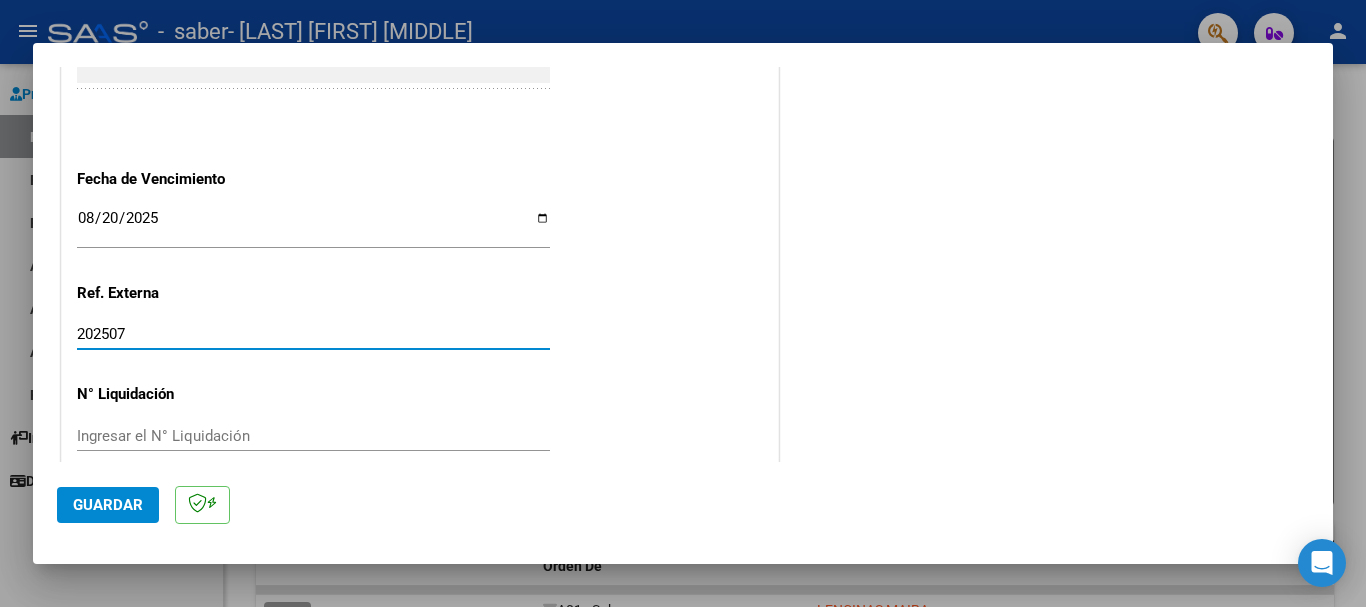 scroll, scrollTop: 1327, scrollLeft: 0, axis: vertical 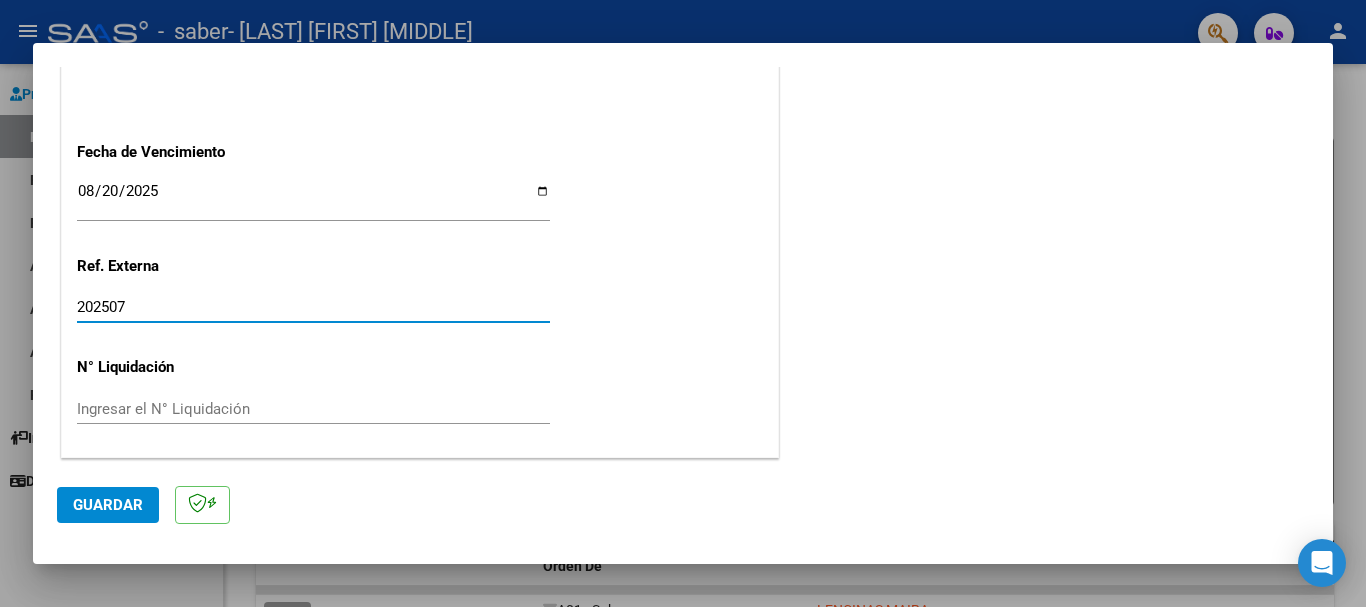 type on "202507" 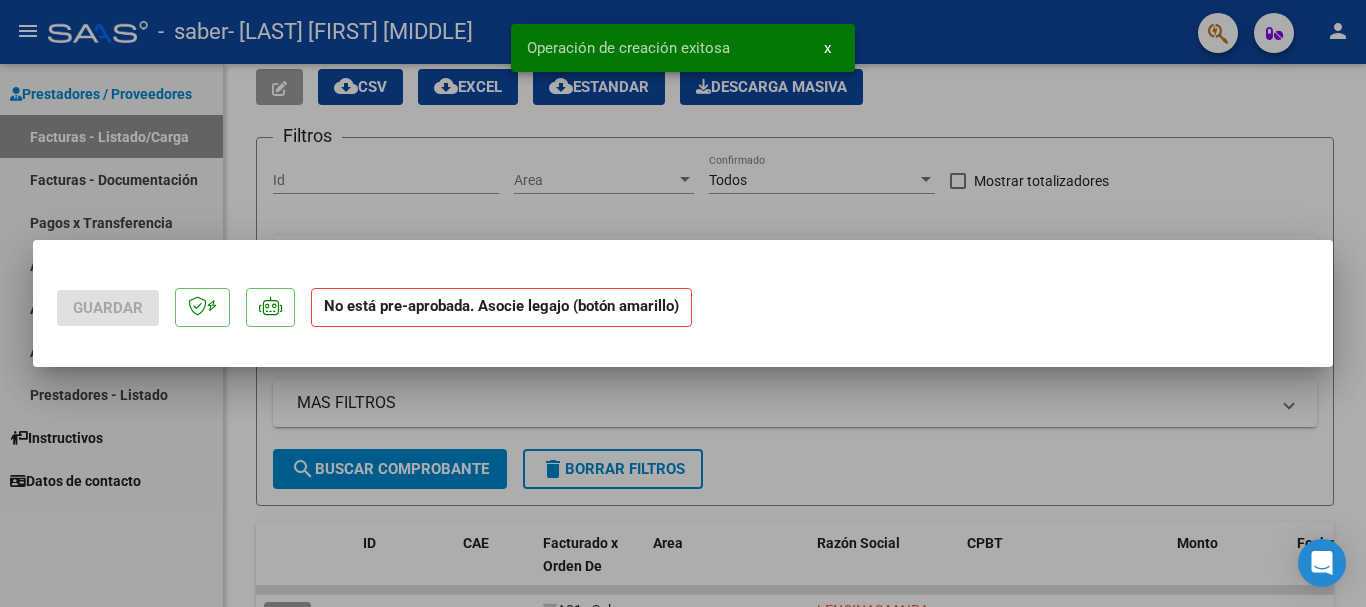scroll, scrollTop: 0, scrollLeft: 0, axis: both 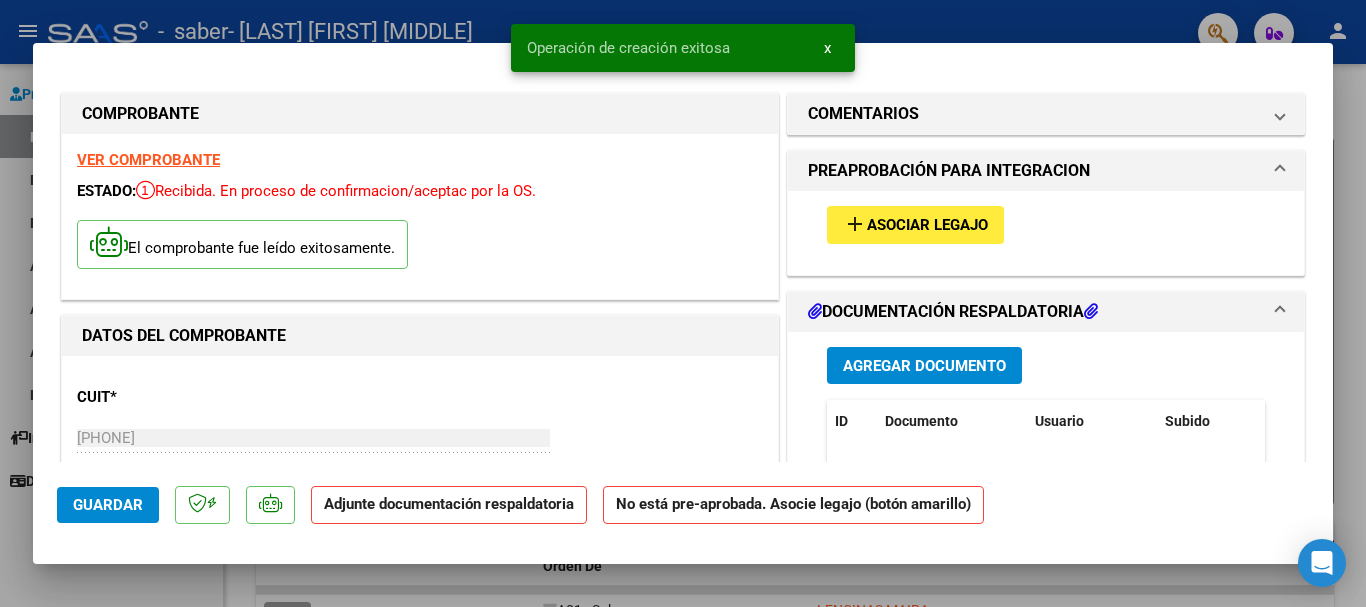 click on "Asociar Legajo" at bounding box center [927, 226] 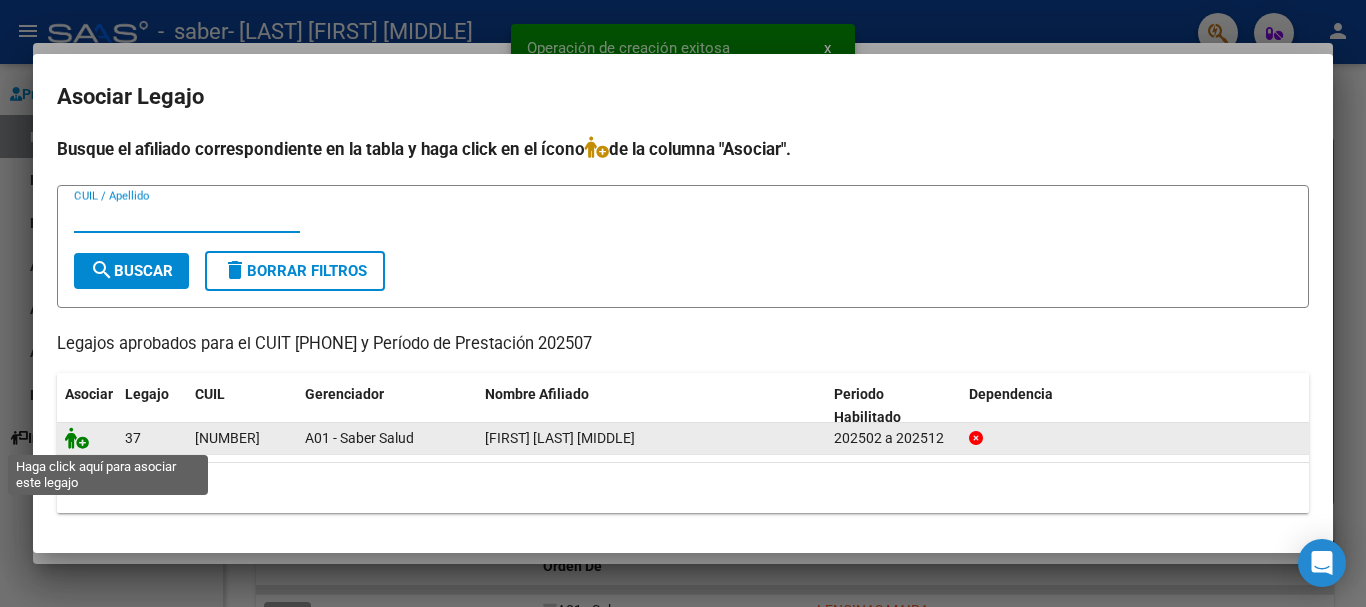 click 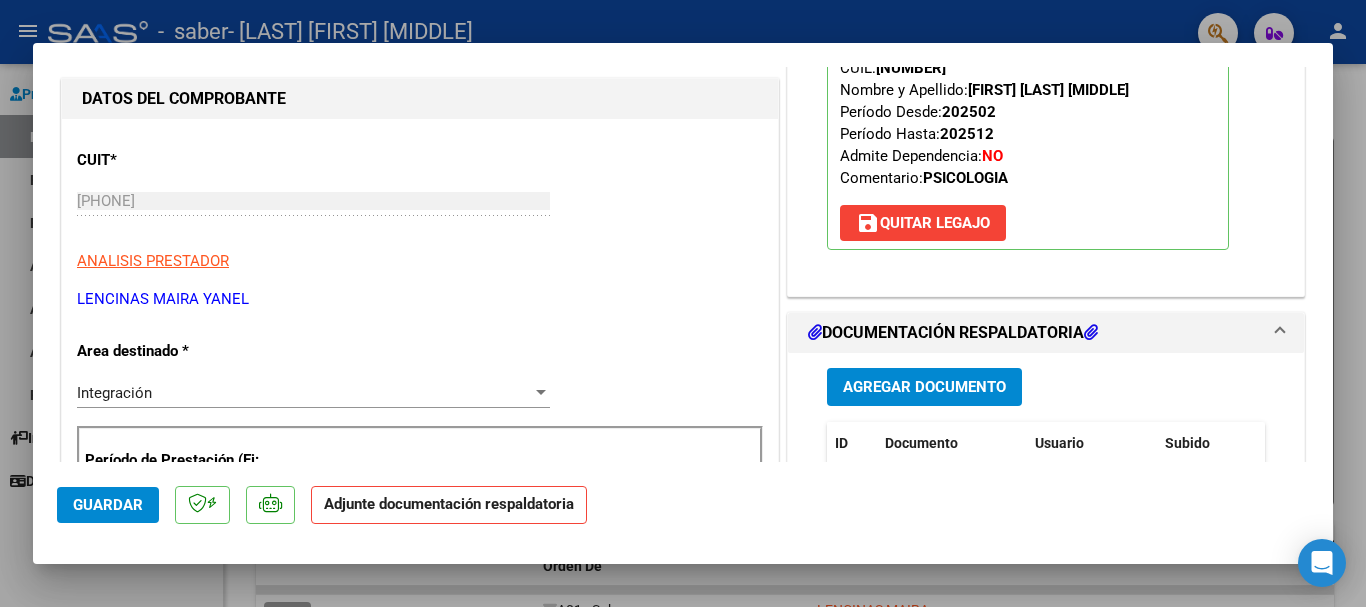 scroll, scrollTop: 400, scrollLeft: 0, axis: vertical 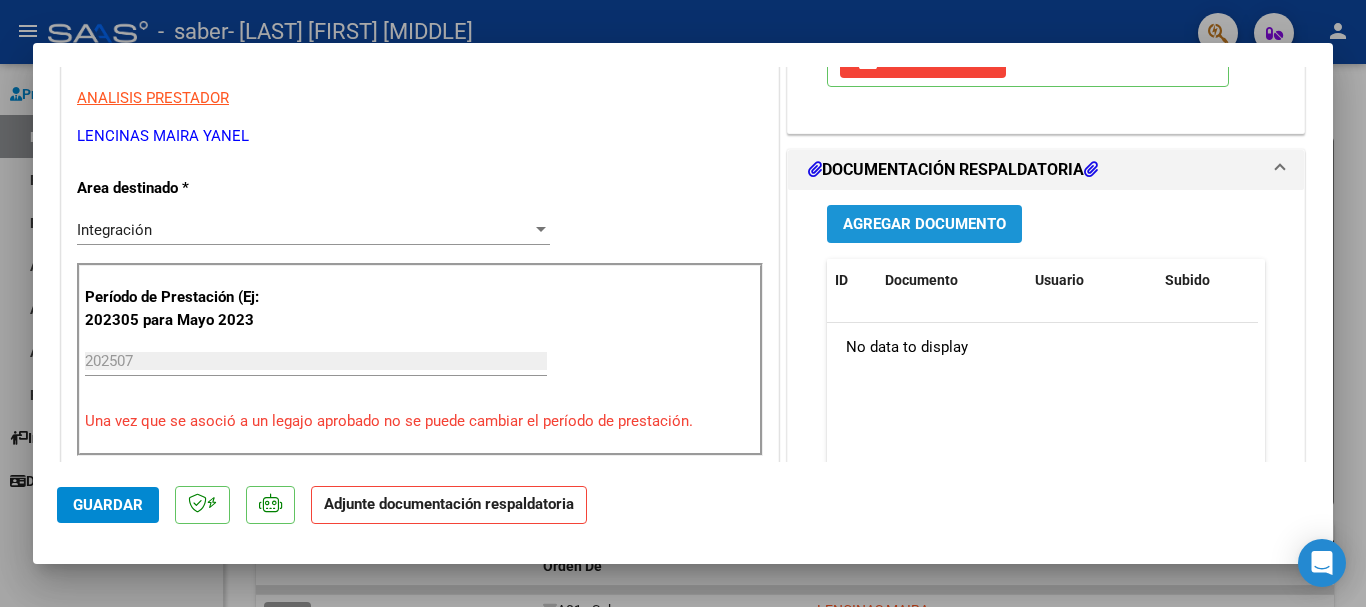 click on "Agregar Documento" at bounding box center [924, 223] 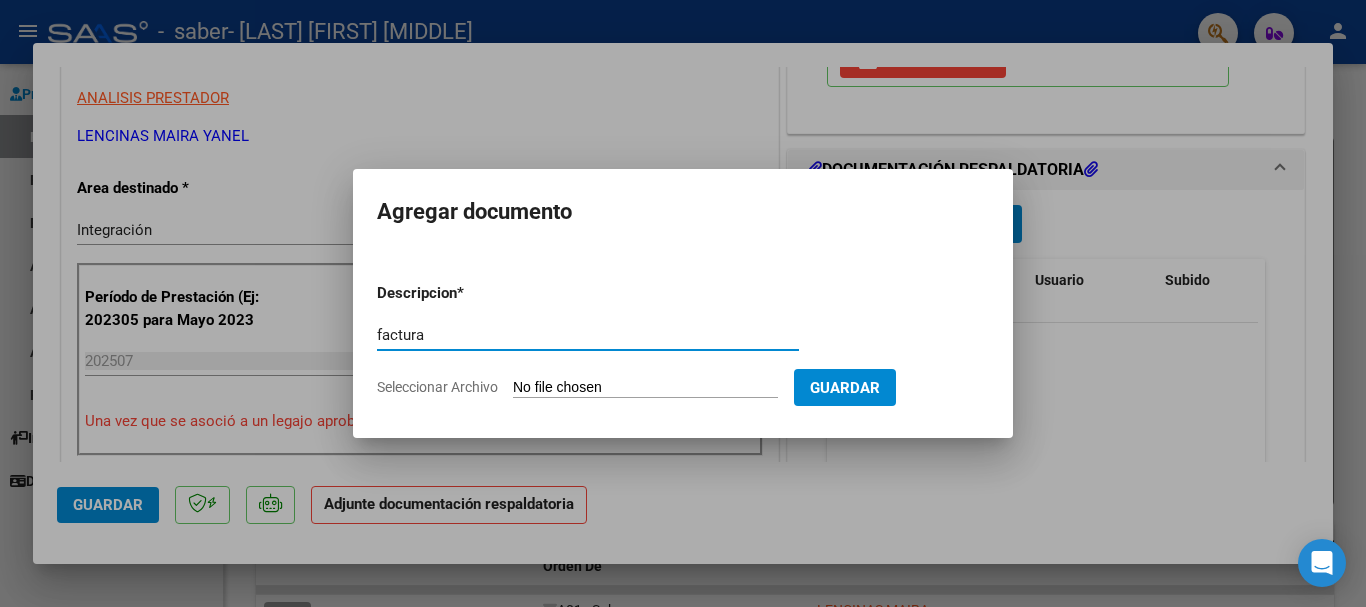 type on "factura" 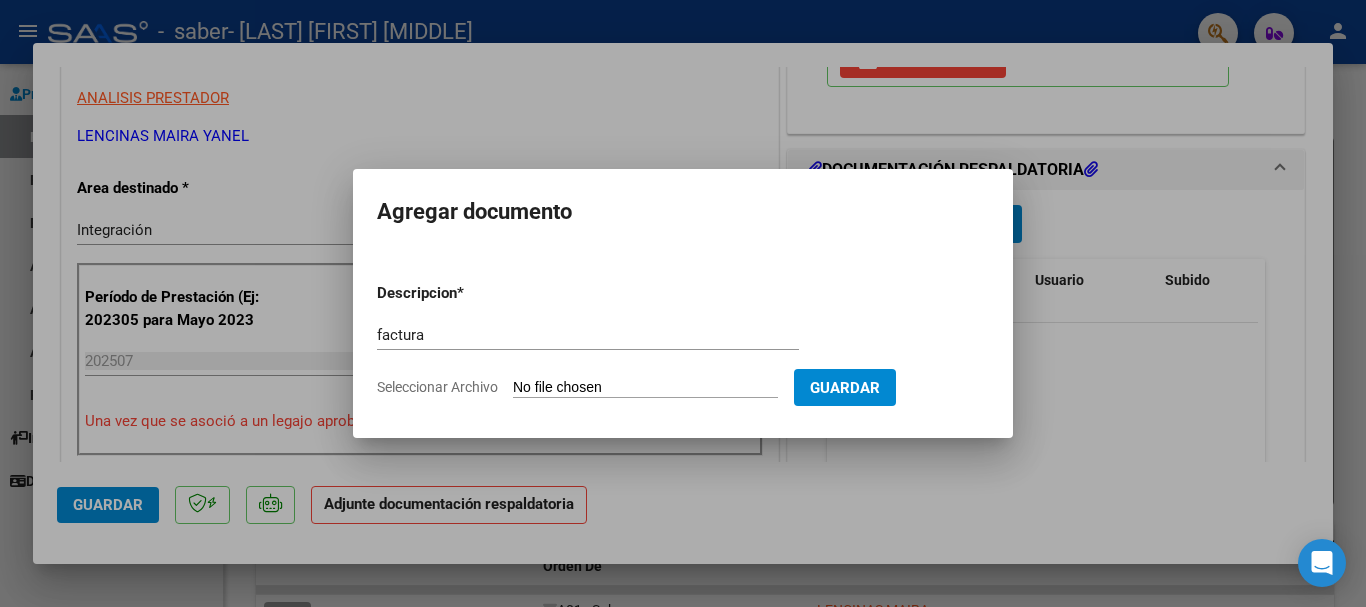 type on "C:\fakepath\[PHONE]_001_00005_00000342.pdf" 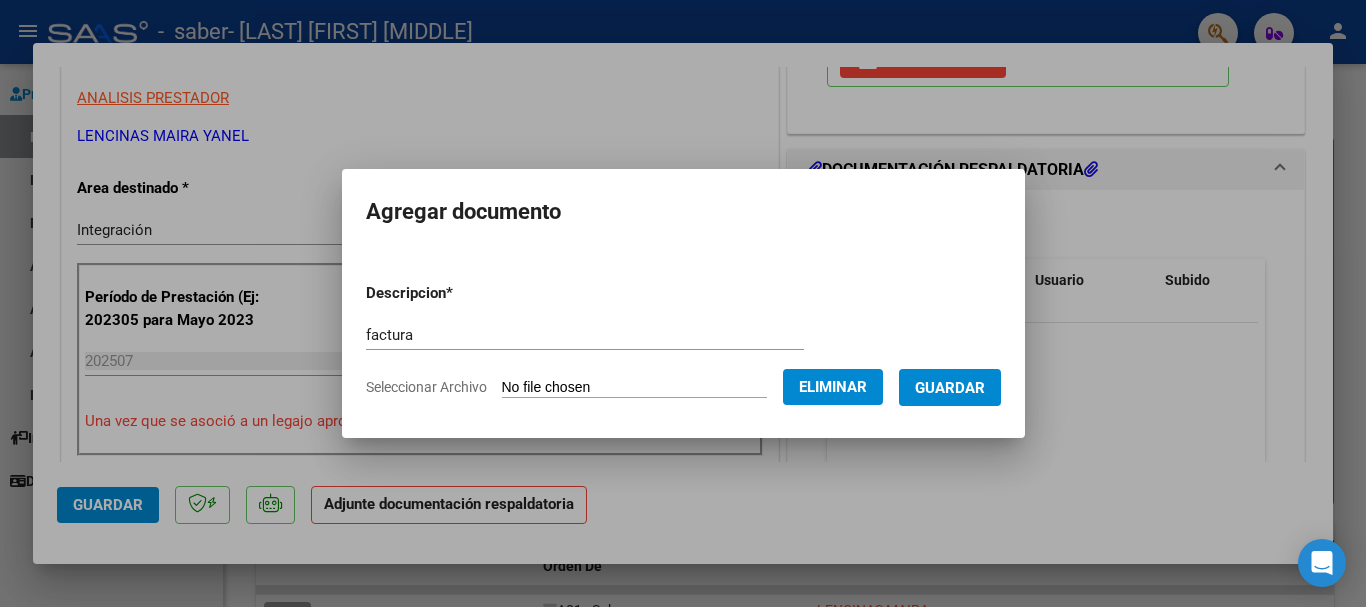 click on "Guardar" at bounding box center (950, 388) 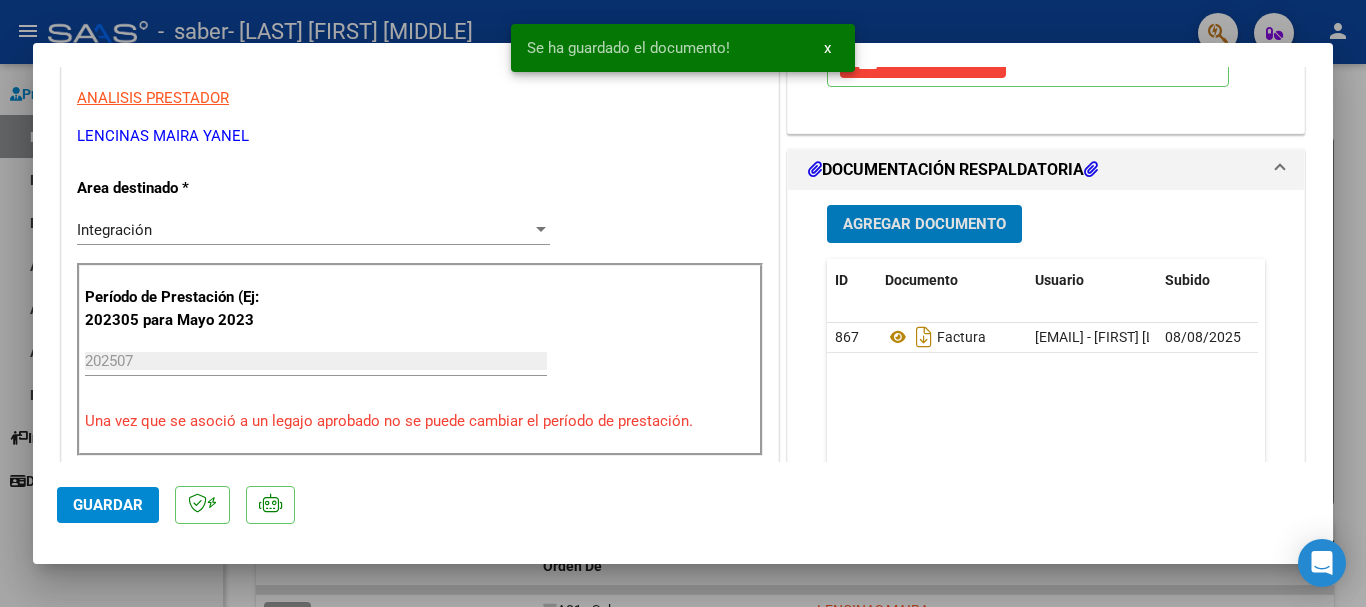 click on "Agregar Documento" at bounding box center (924, 223) 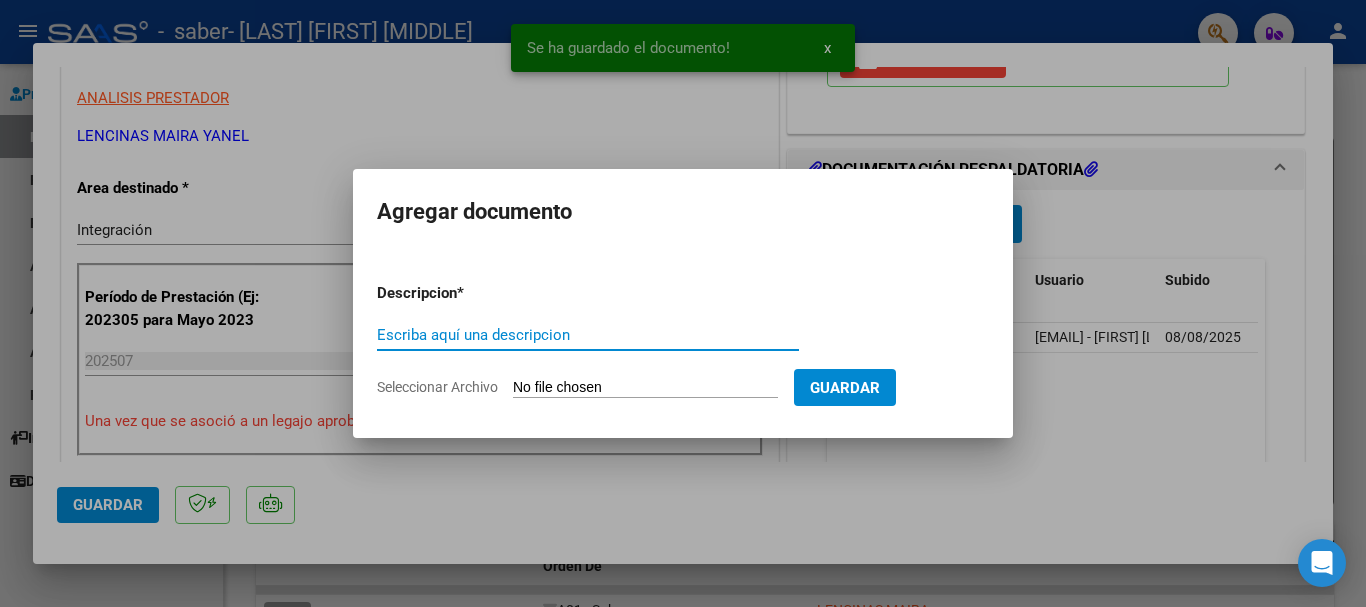 click on "Escriba aquí una descripcion" at bounding box center [588, 335] 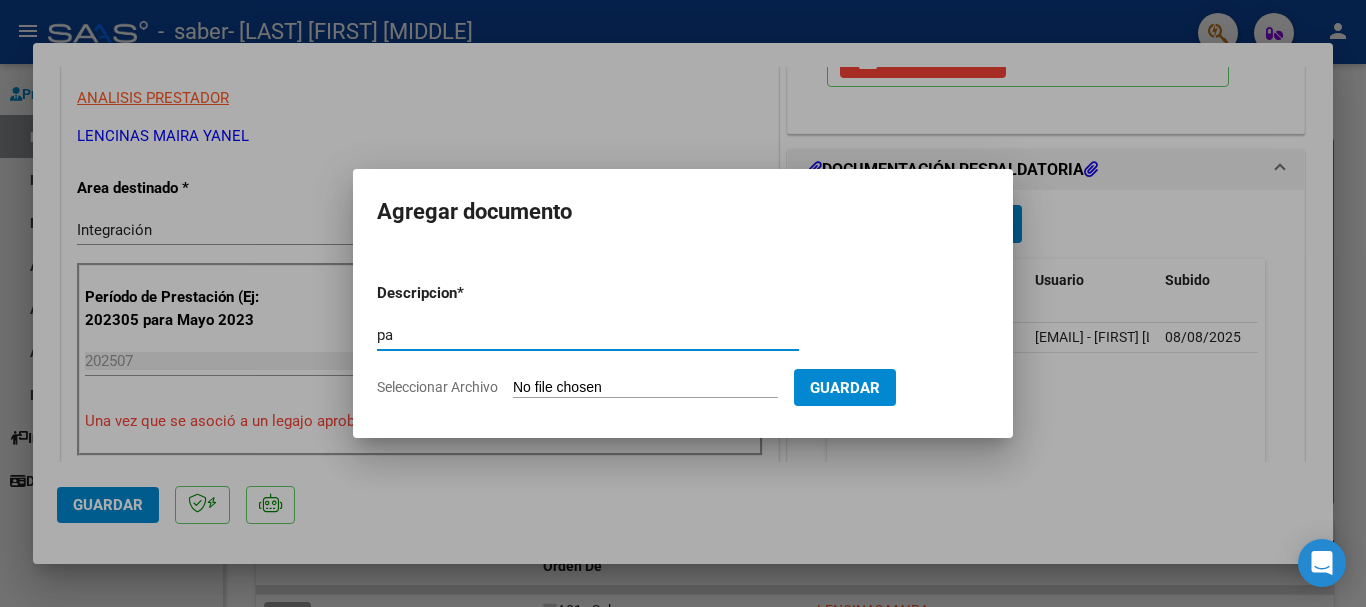 type on "p" 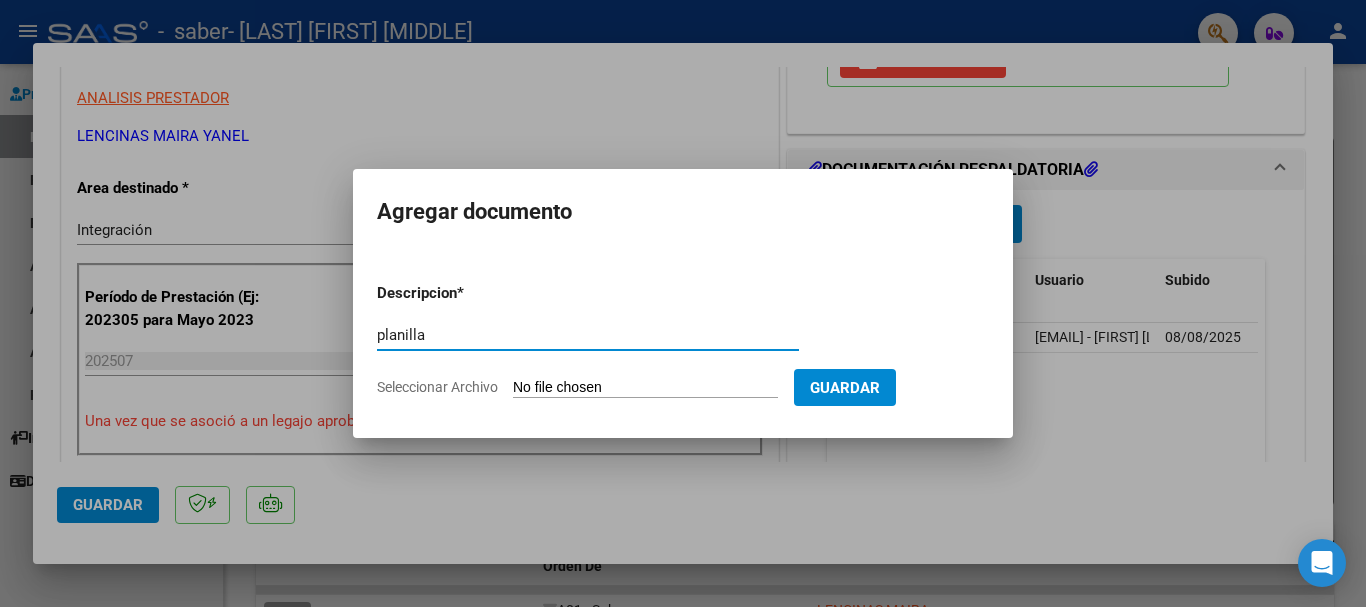 type on "planilla" 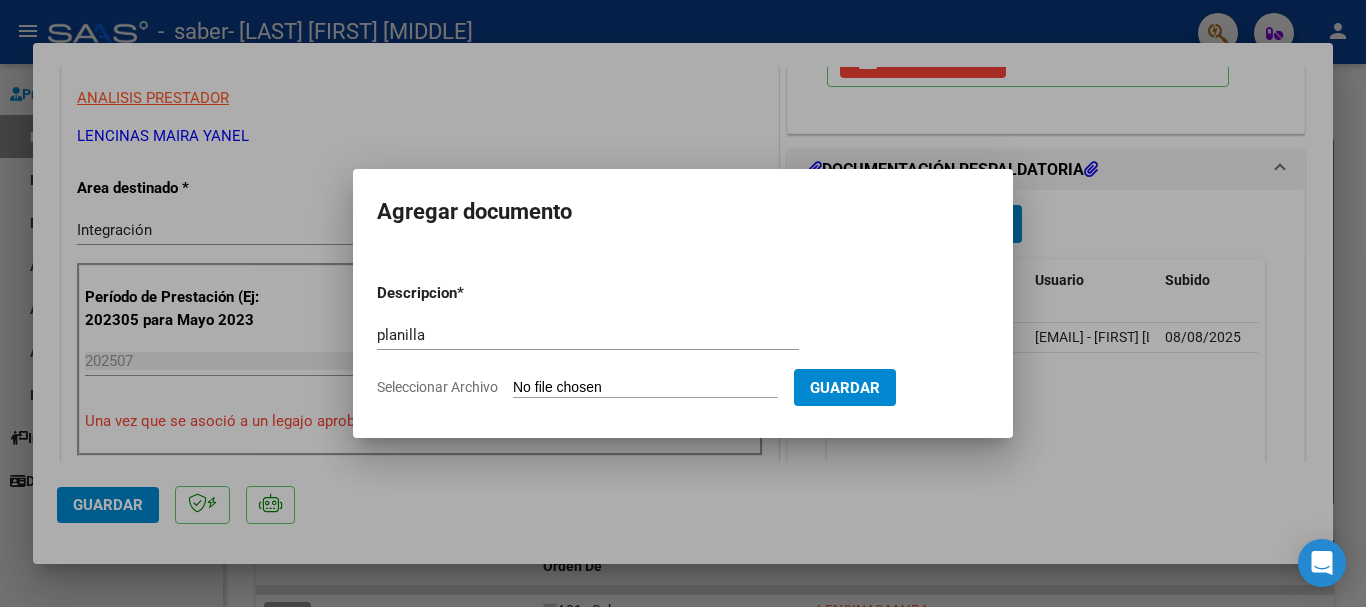 click on "Seleccionar Archivo" at bounding box center [645, 388] 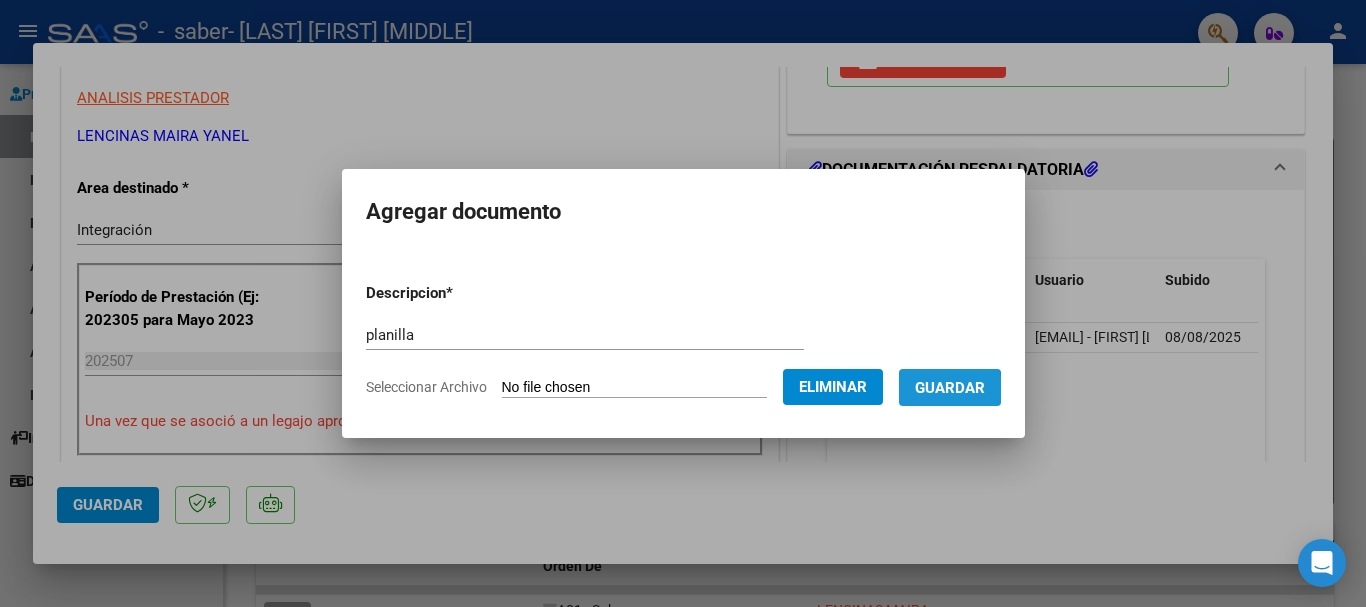 click on "Guardar" at bounding box center (950, 388) 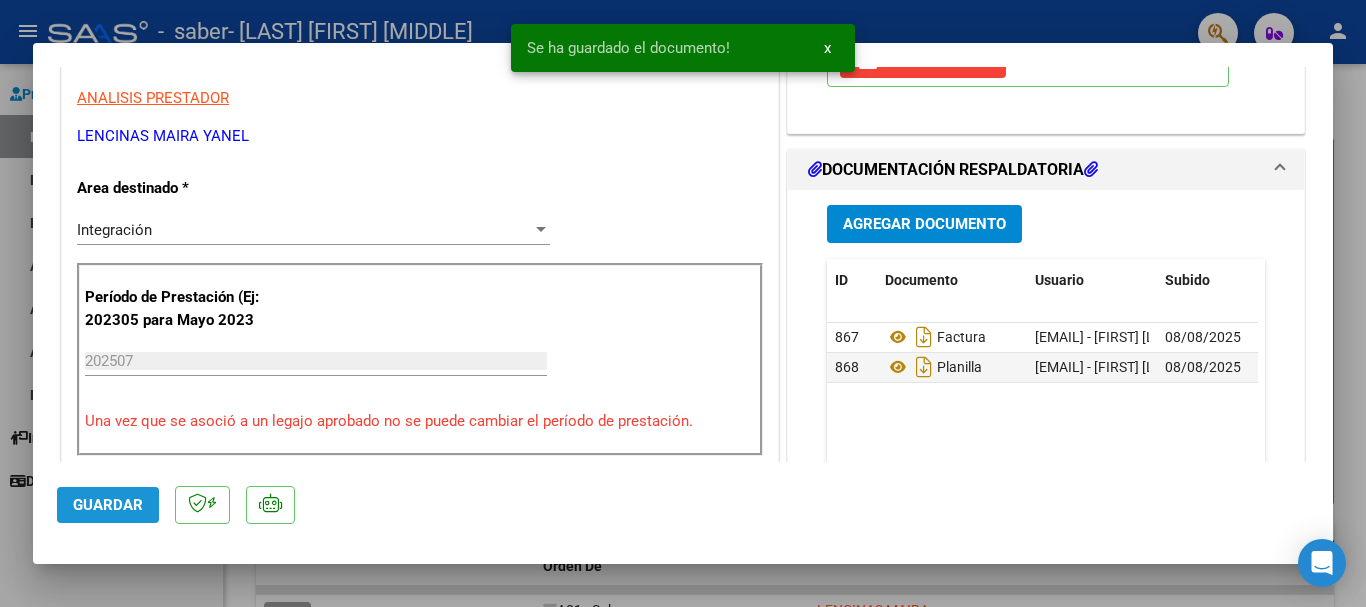 click on "Guardar" 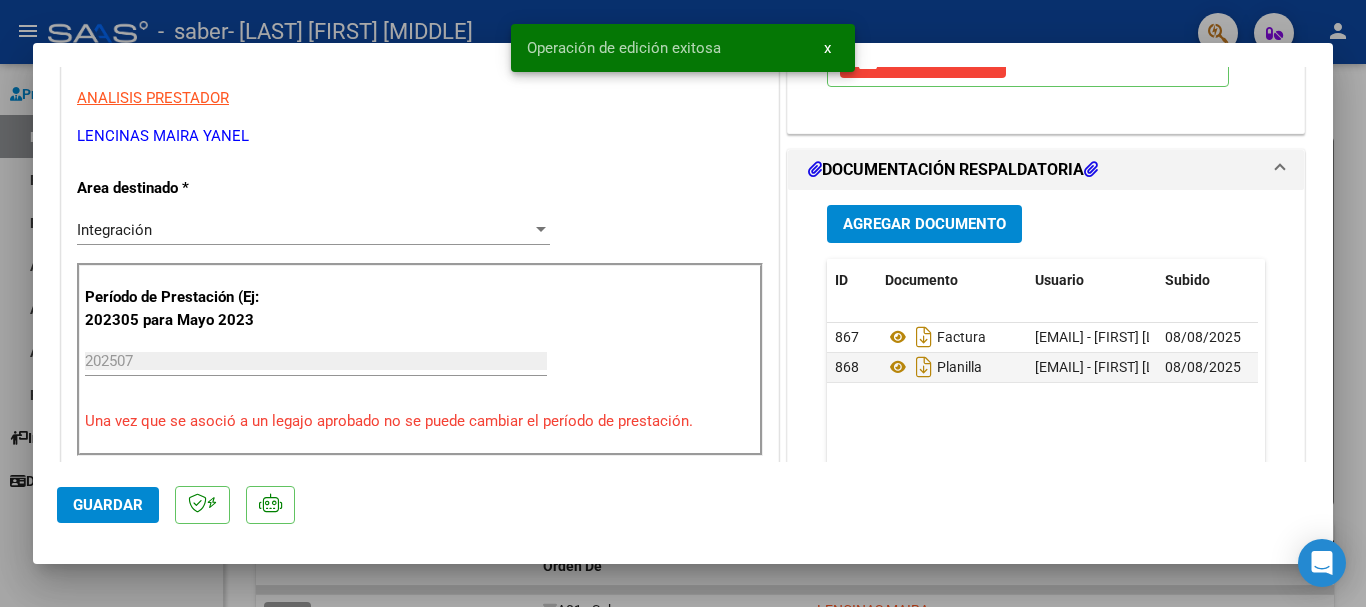 click at bounding box center (683, 303) 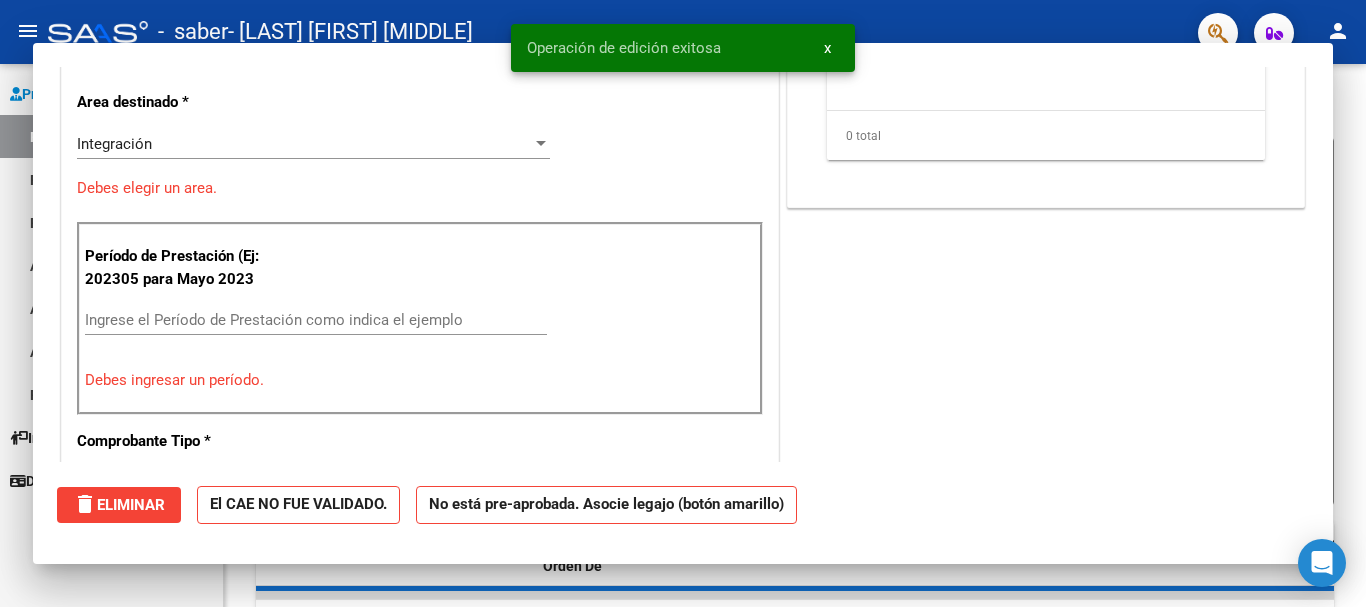 scroll, scrollTop: 339, scrollLeft: 0, axis: vertical 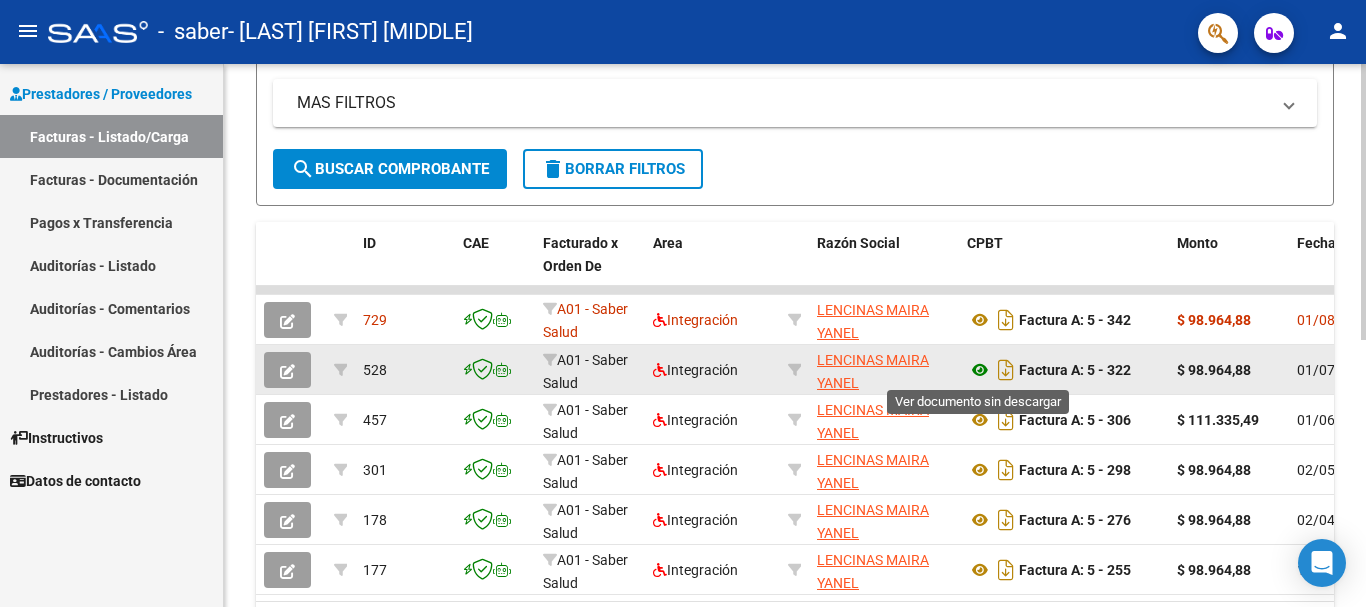 click 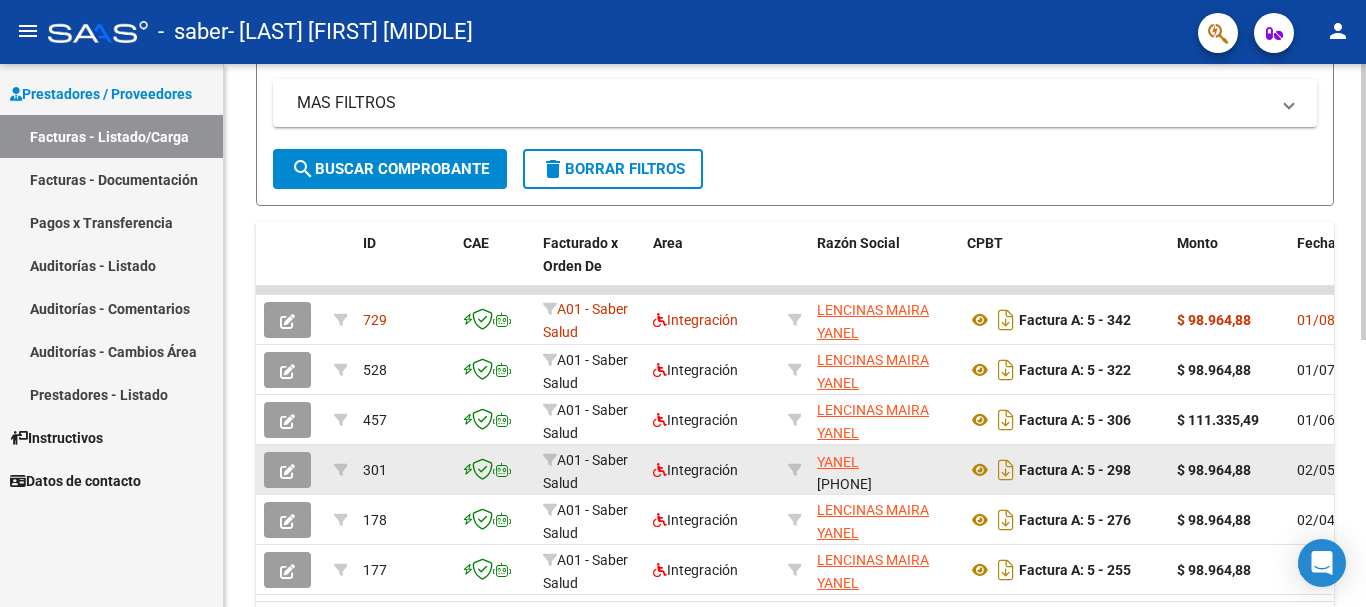 scroll, scrollTop: 26, scrollLeft: 0, axis: vertical 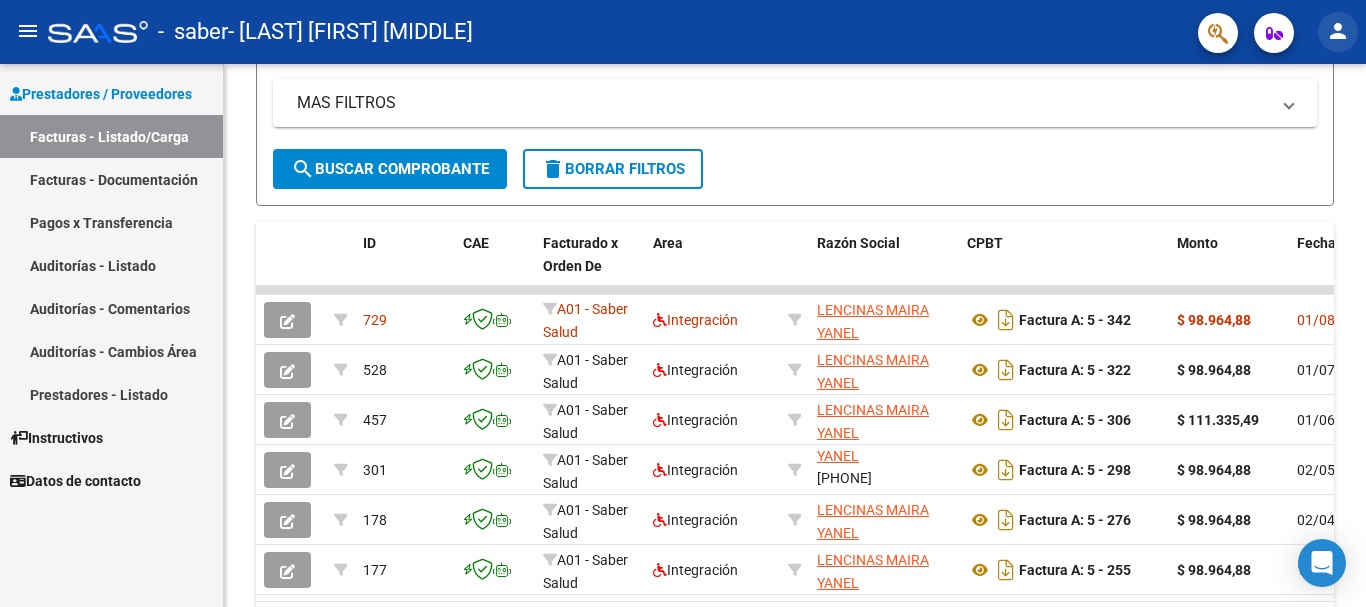 click on "person" 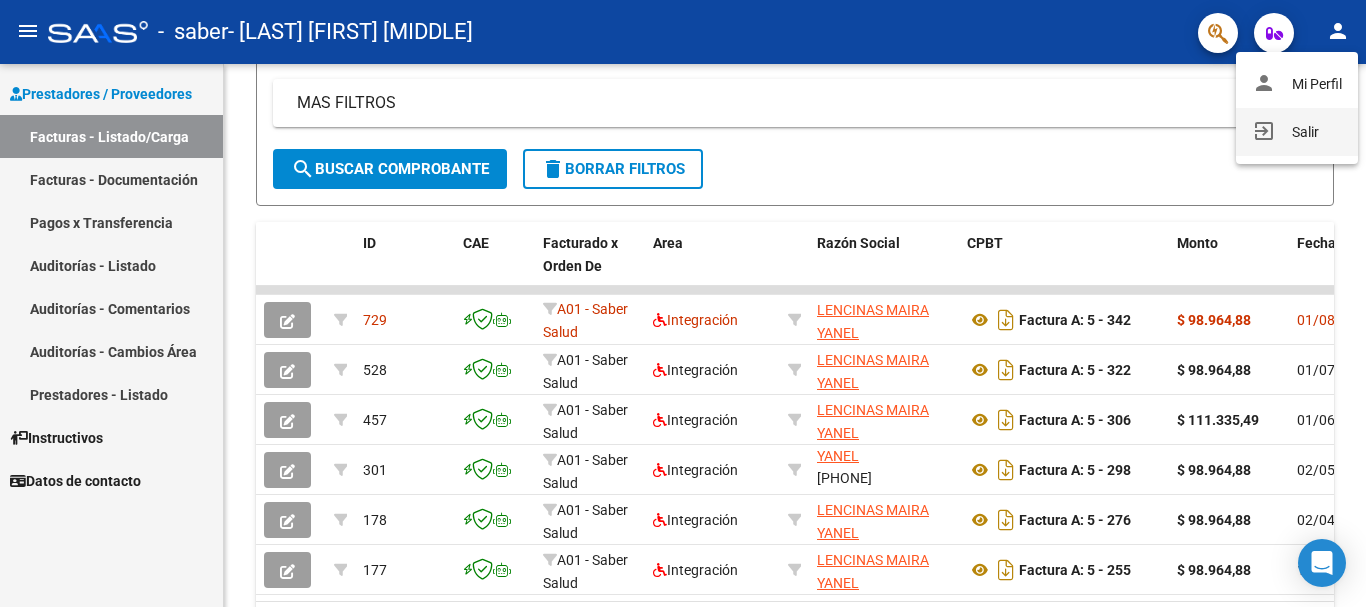 click on "exit_to_app  Salir" at bounding box center (1297, 132) 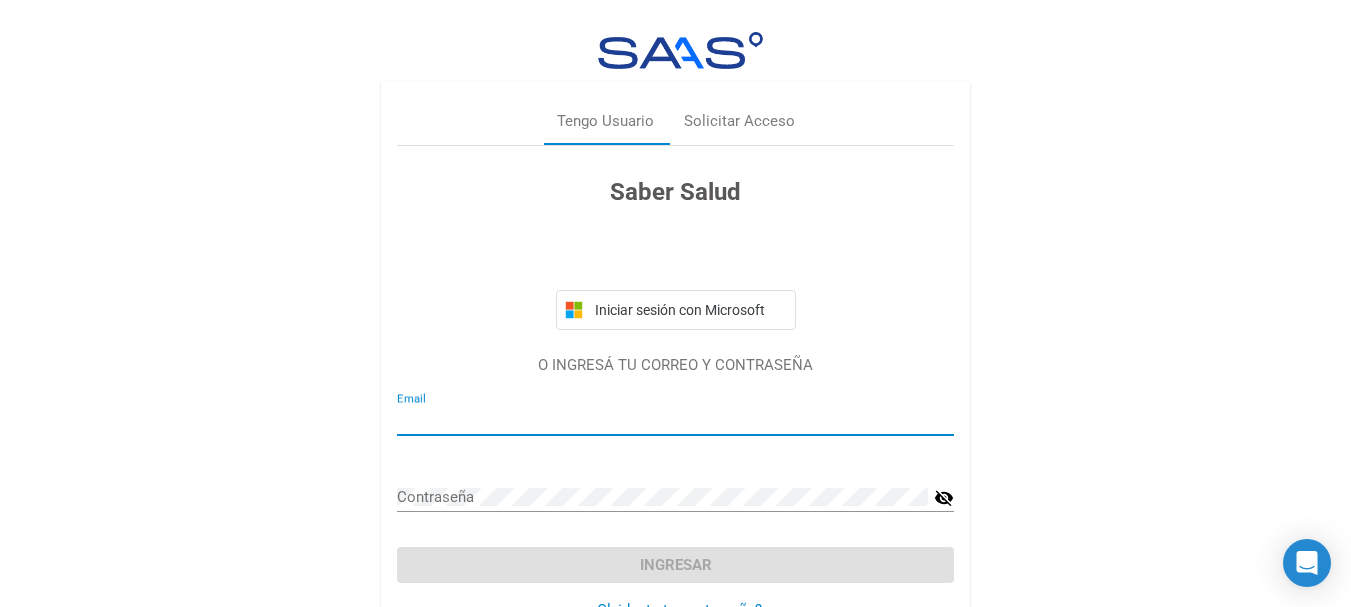 type on "[EMAIL]" 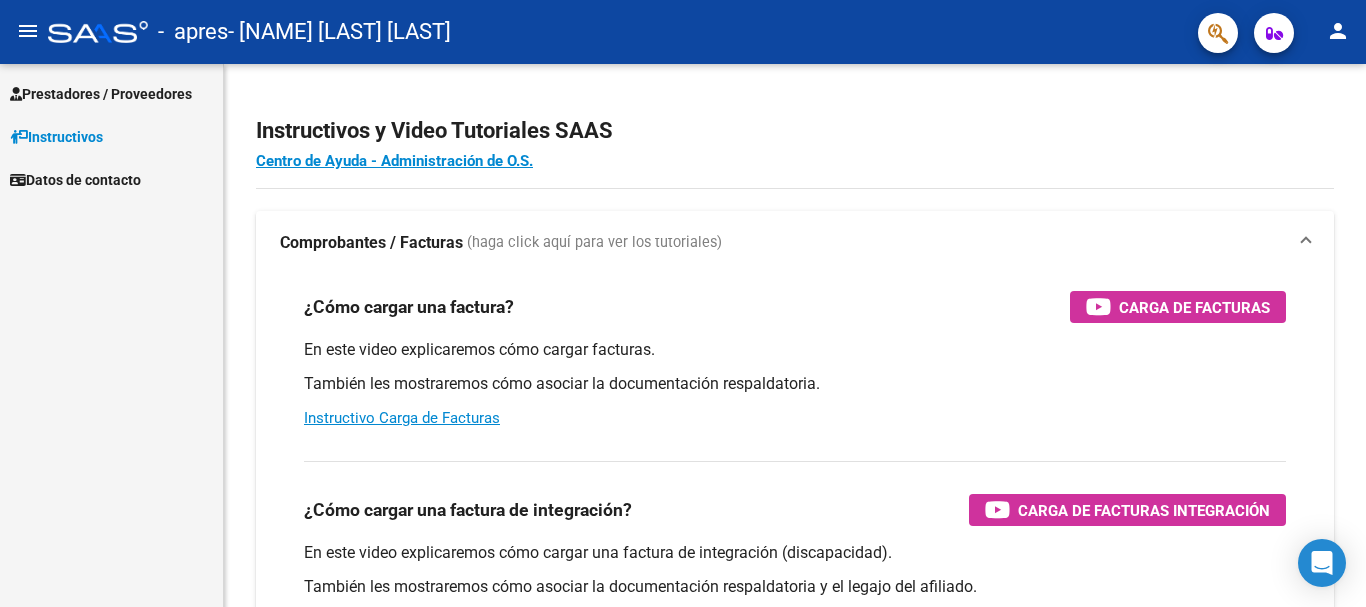 scroll, scrollTop: 0, scrollLeft: 0, axis: both 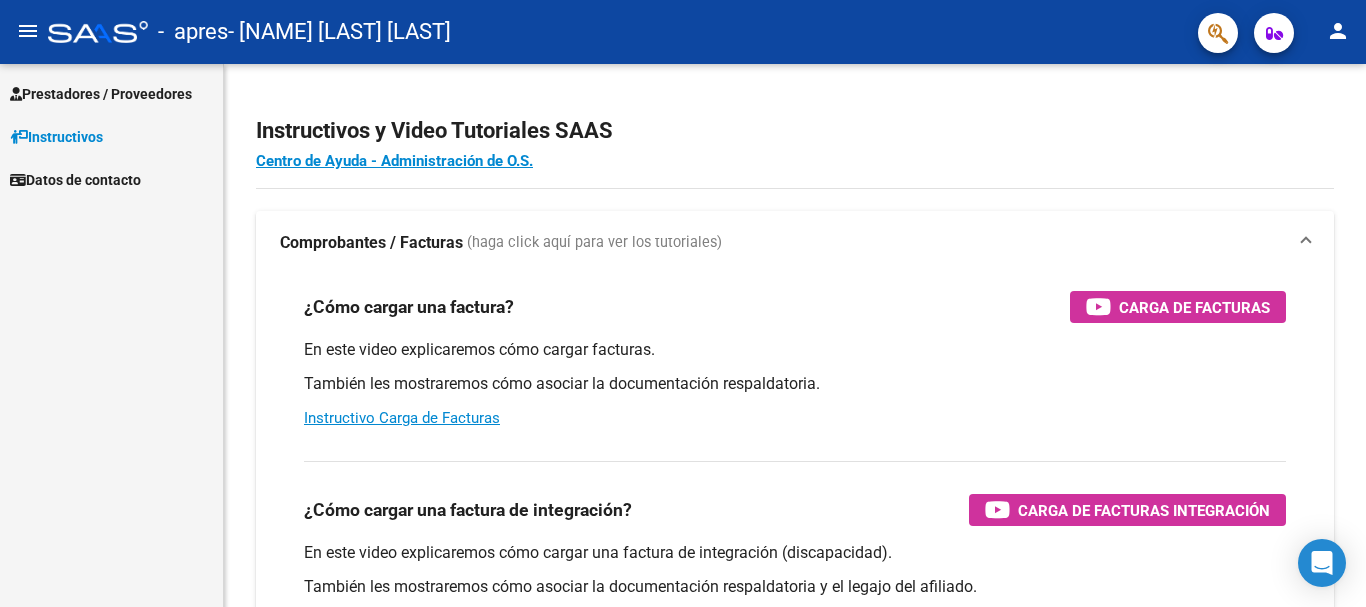 click on "Prestadores / Proveedores" at bounding box center (101, 94) 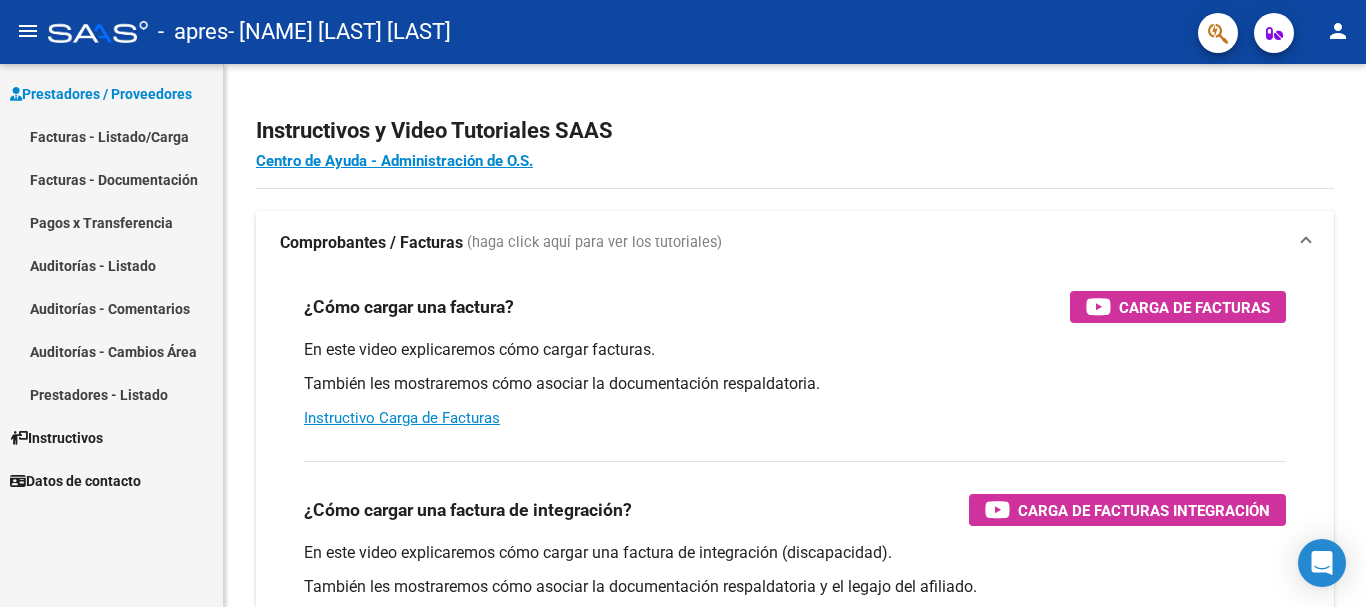 click on "Facturas - Listado/Carga" at bounding box center (111, 136) 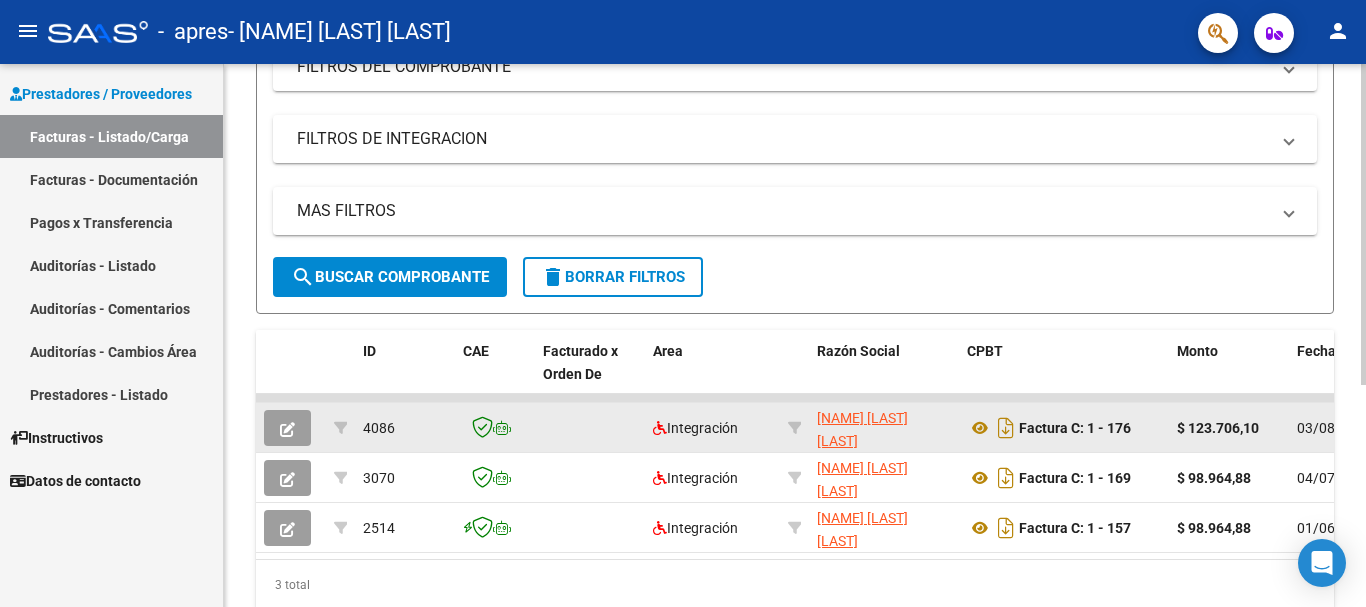 scroll, scrollTop: 300, scrollLeft: 0, axis: vertical 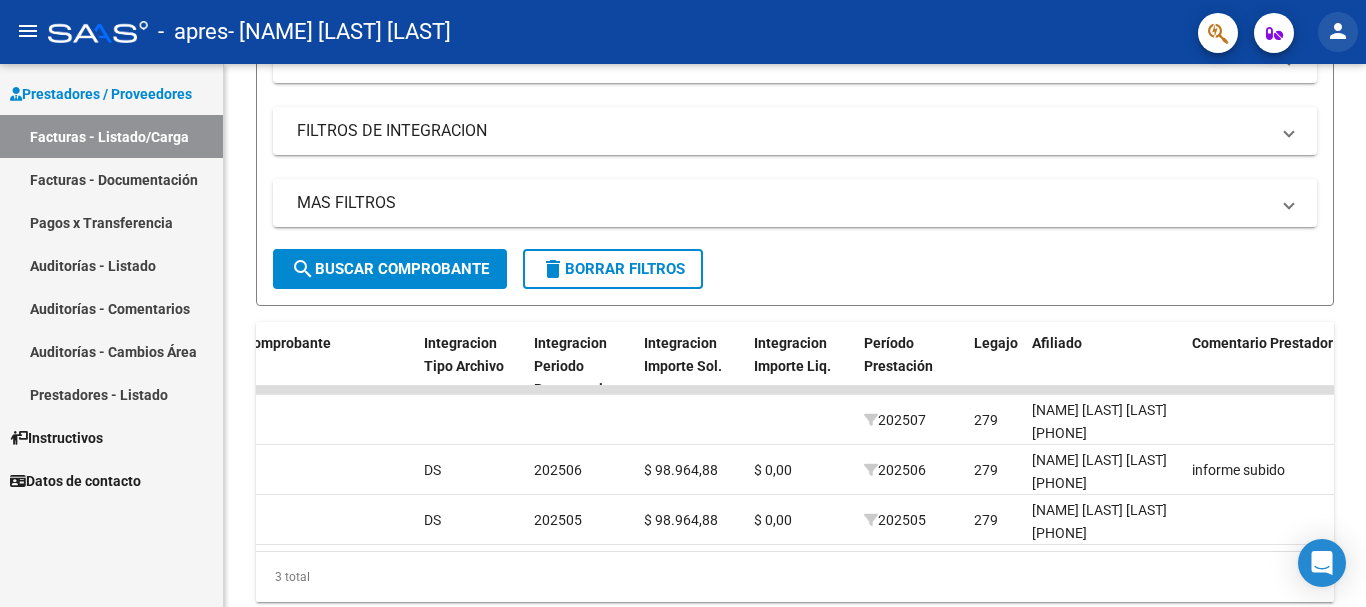 click on "person" 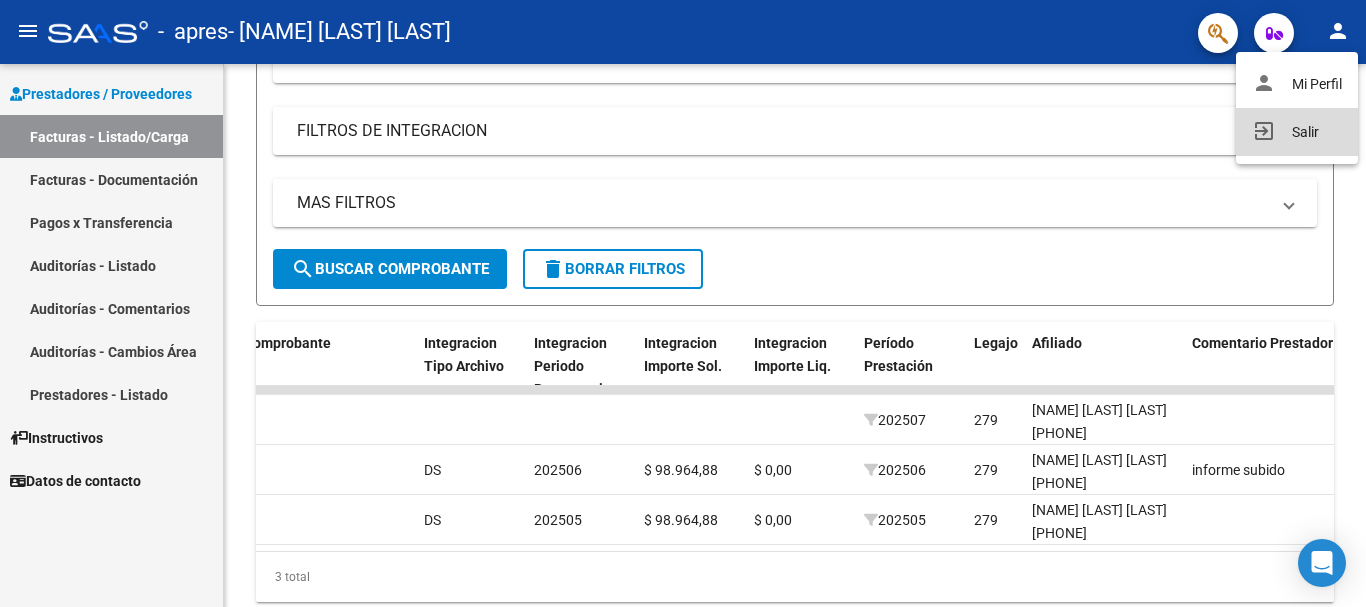 click on "exit_to_app  Salir" at bounding box center (1297, 132) 